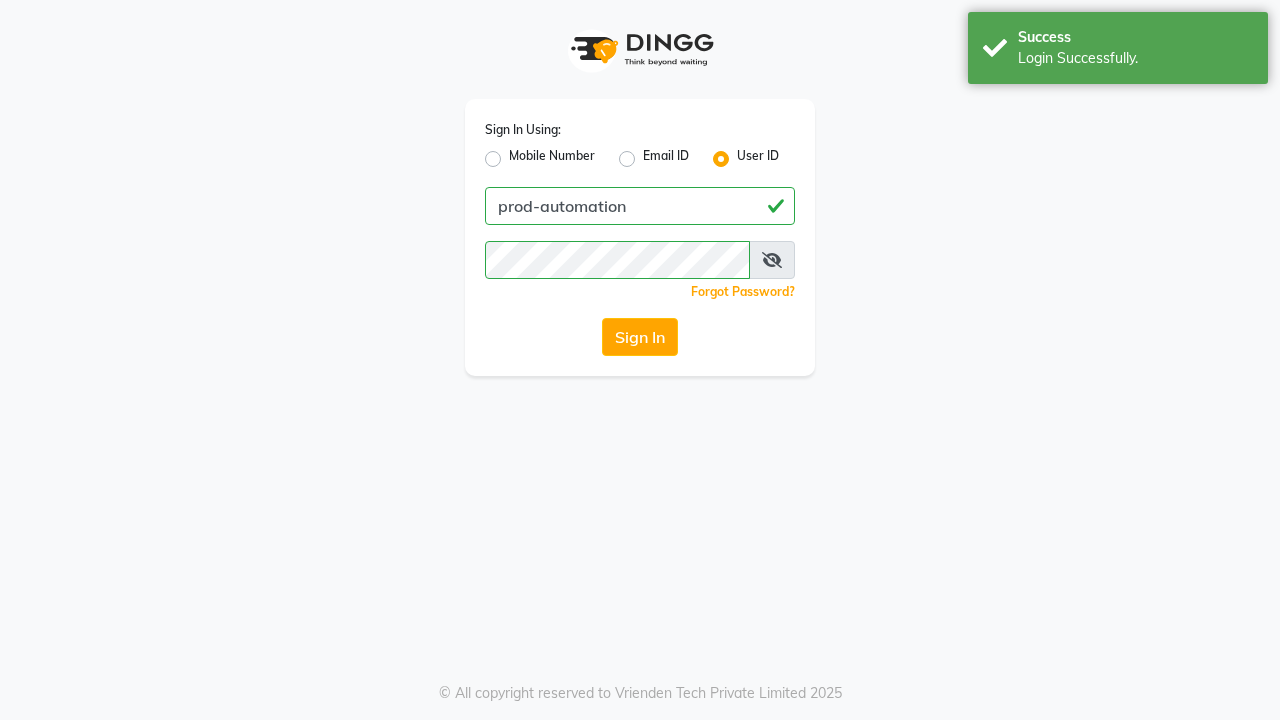 scroll, scrollTop: 0, scrollLeft: 0, axis: both 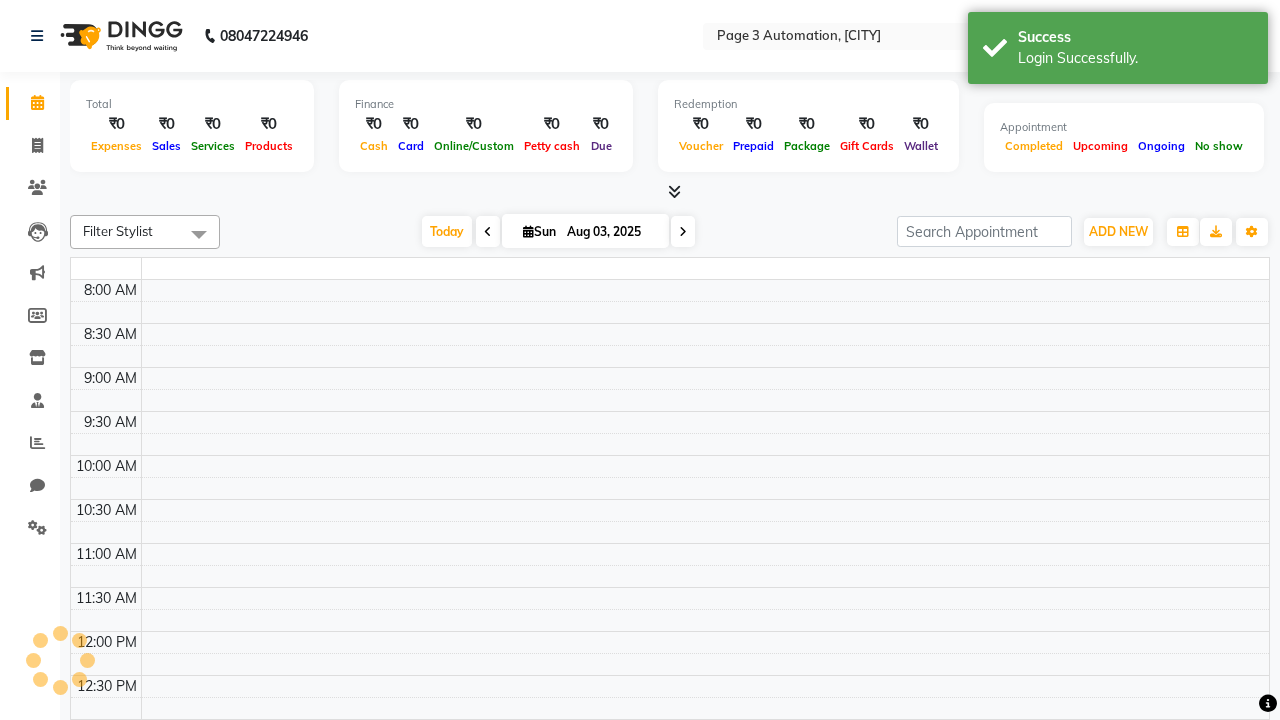 select on "en" 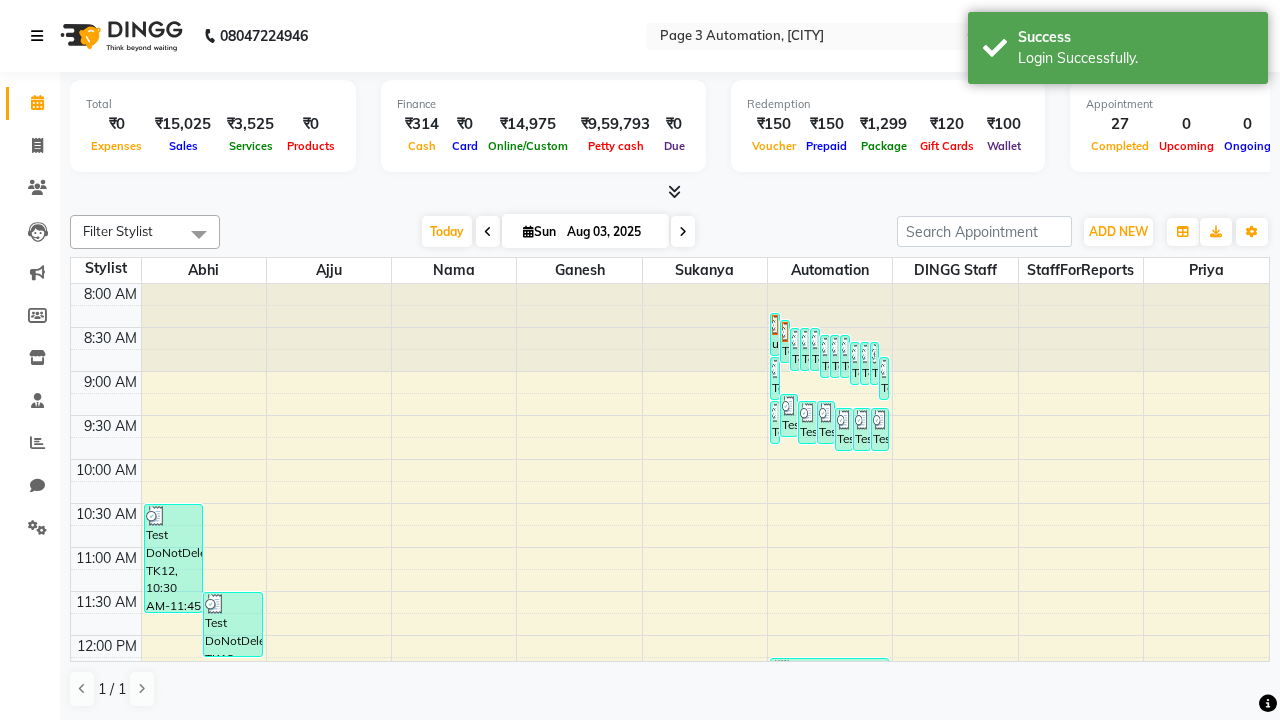 click at bounding box center [37, 36] 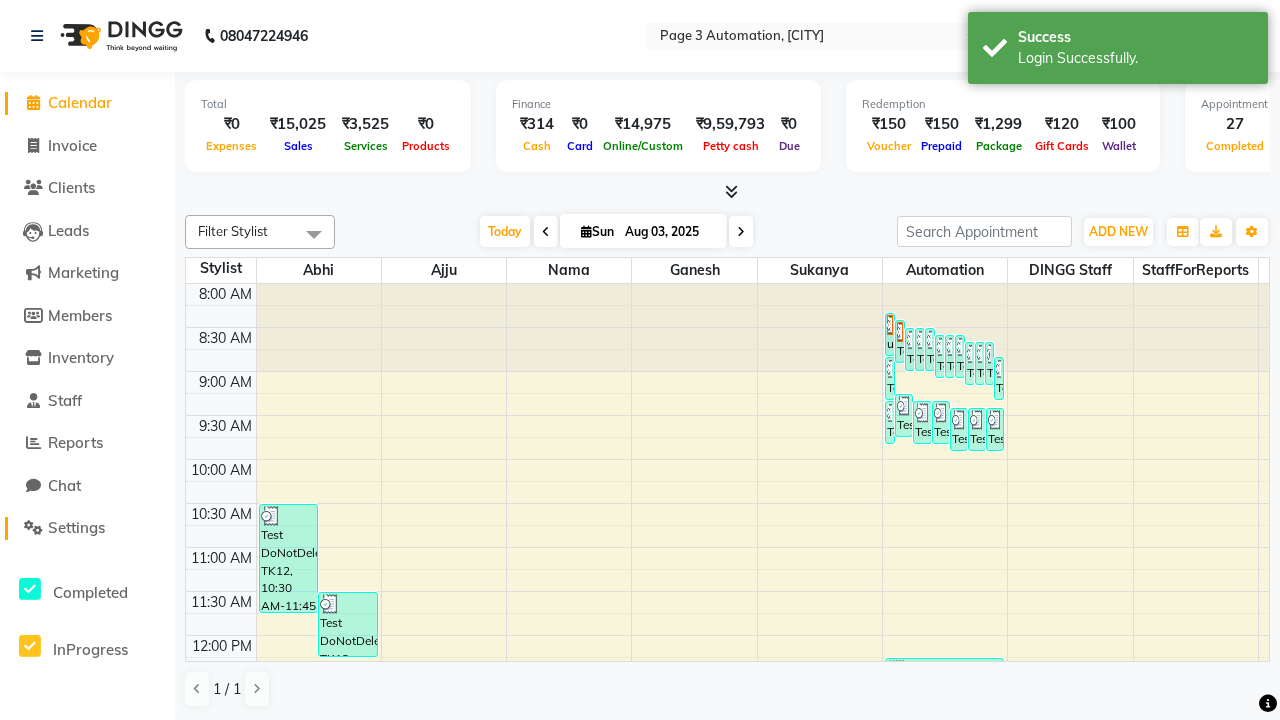 click on "Settings" 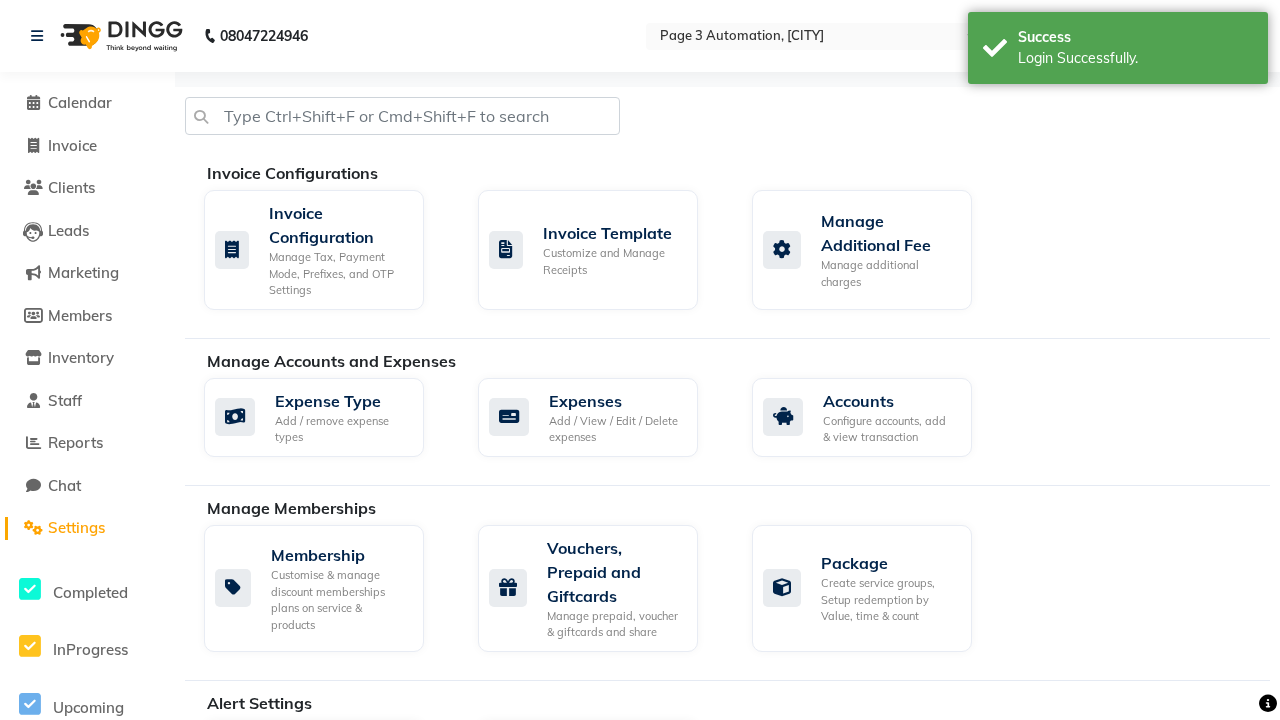 click on "Manage reset opening cash, change password." 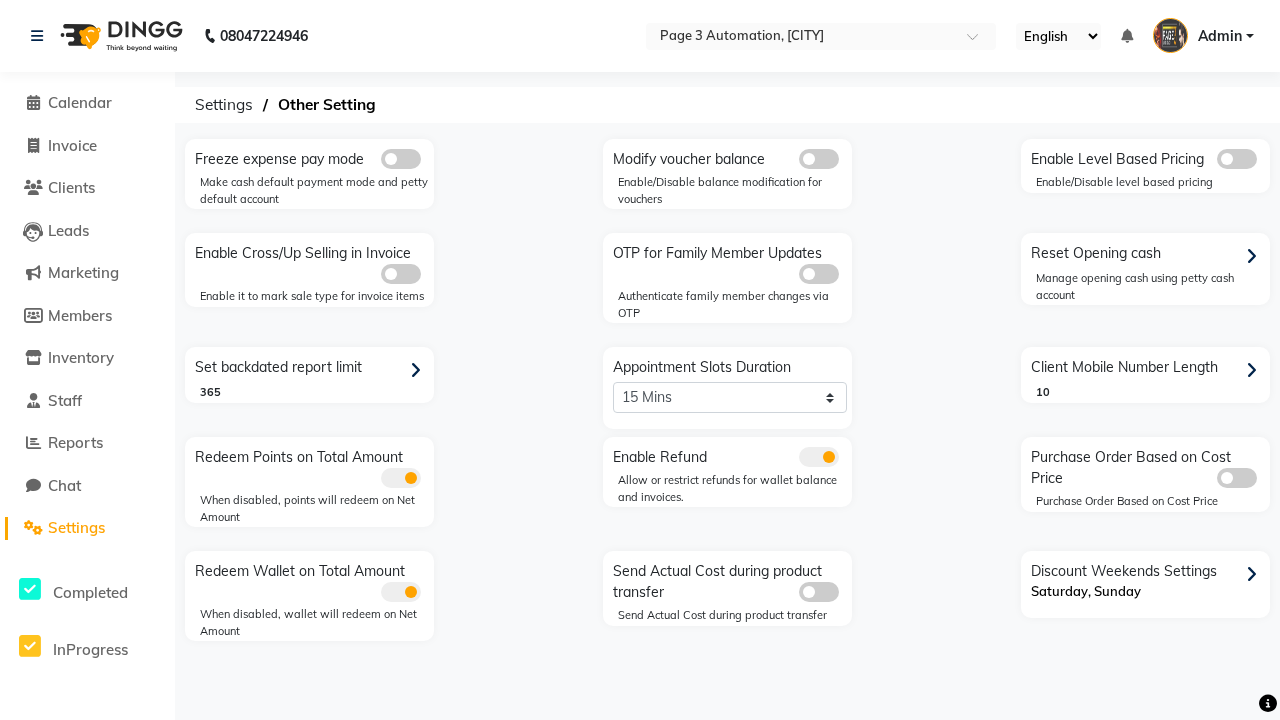 click 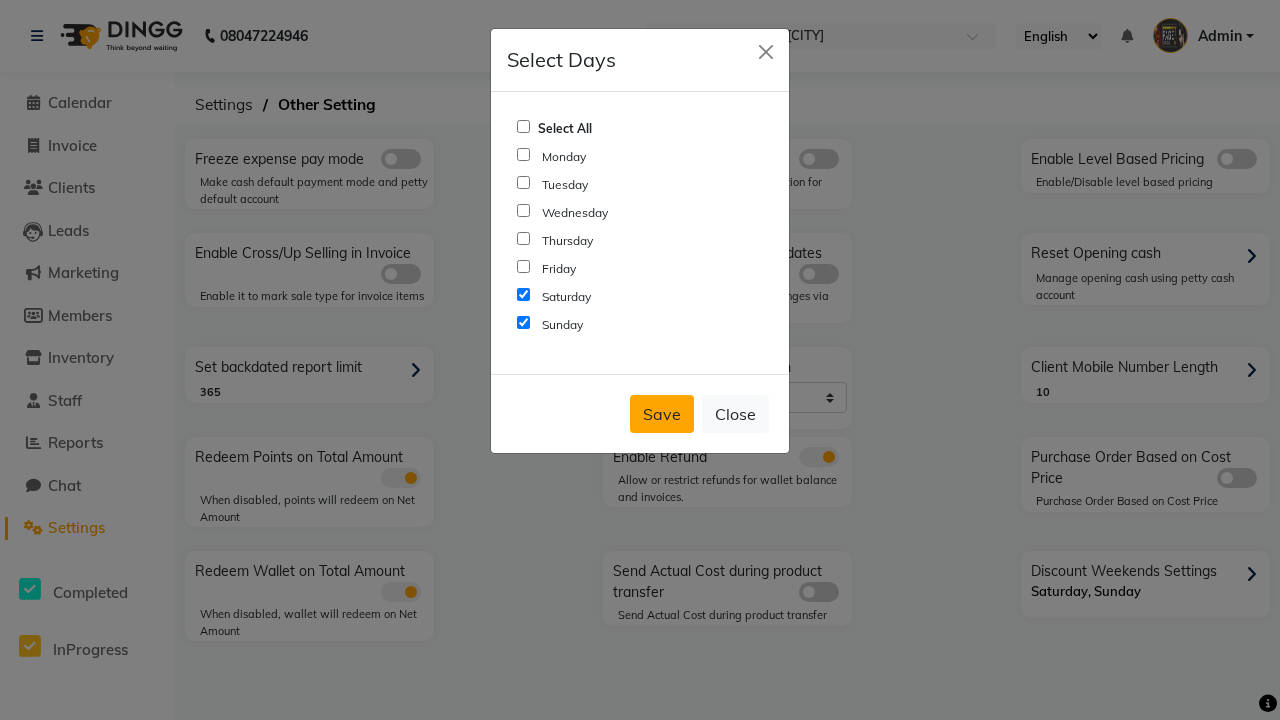 click on "Save" 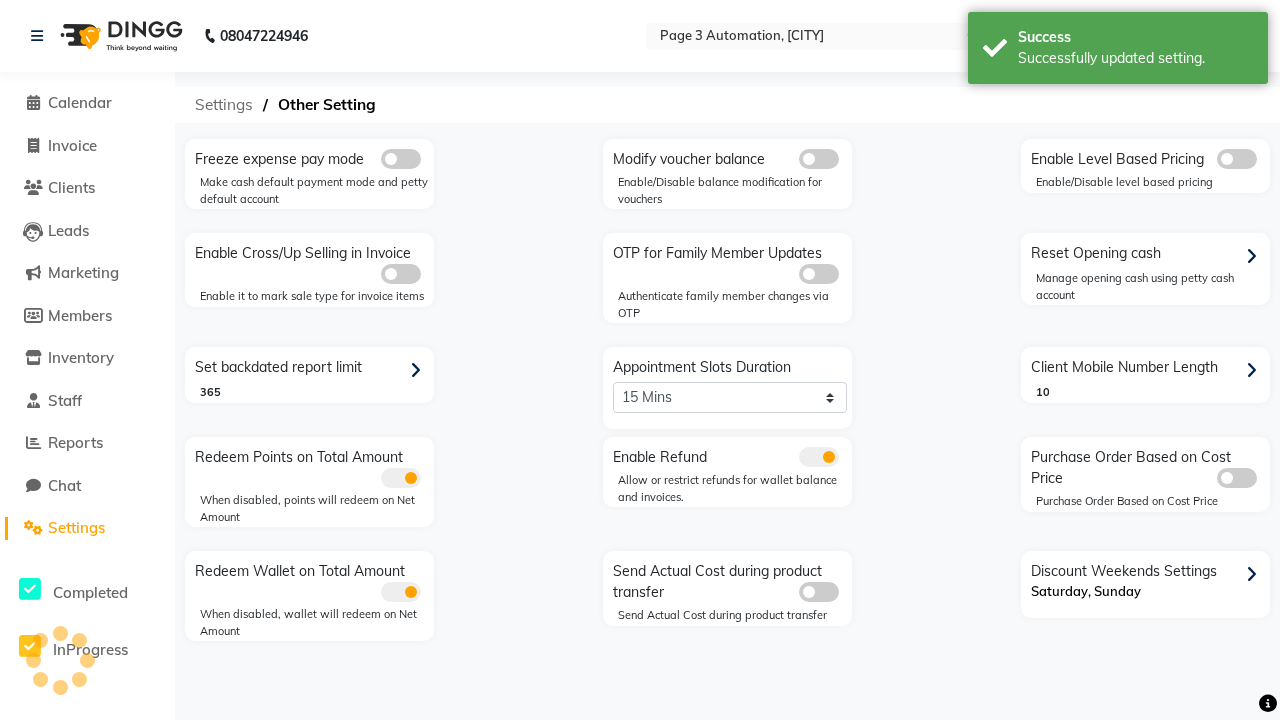 click on "Settings" 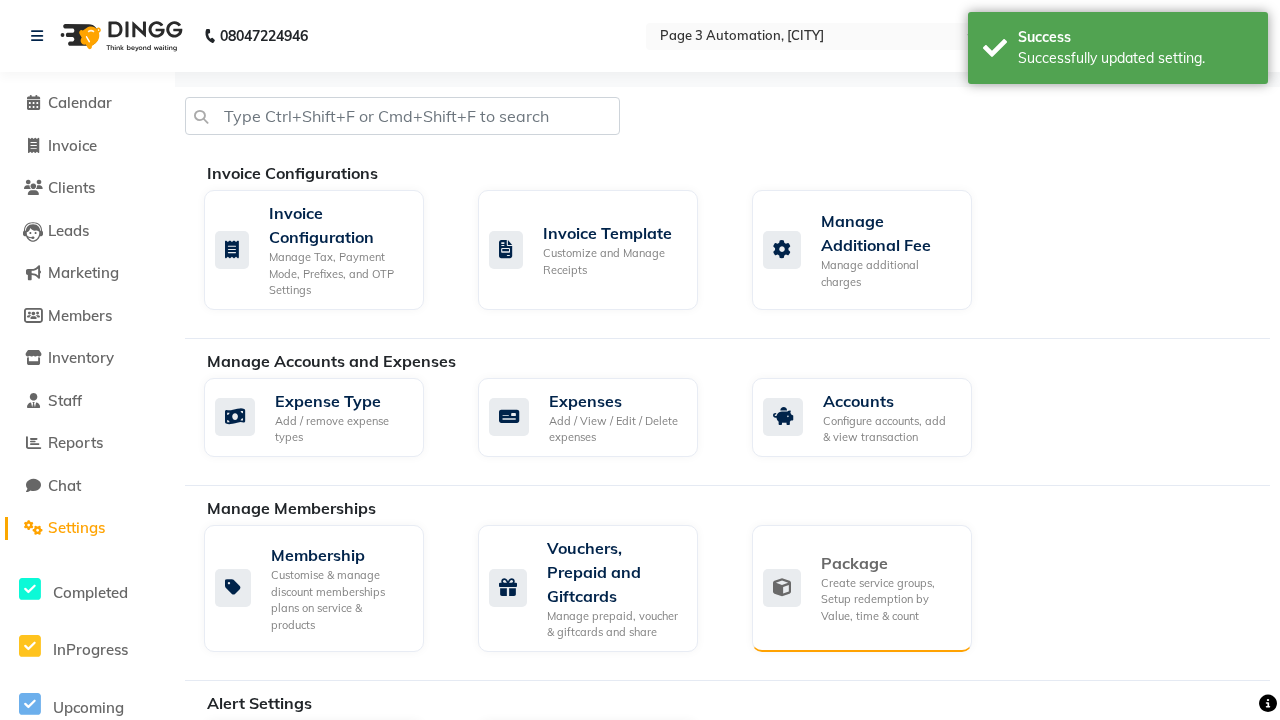 click on "Package" 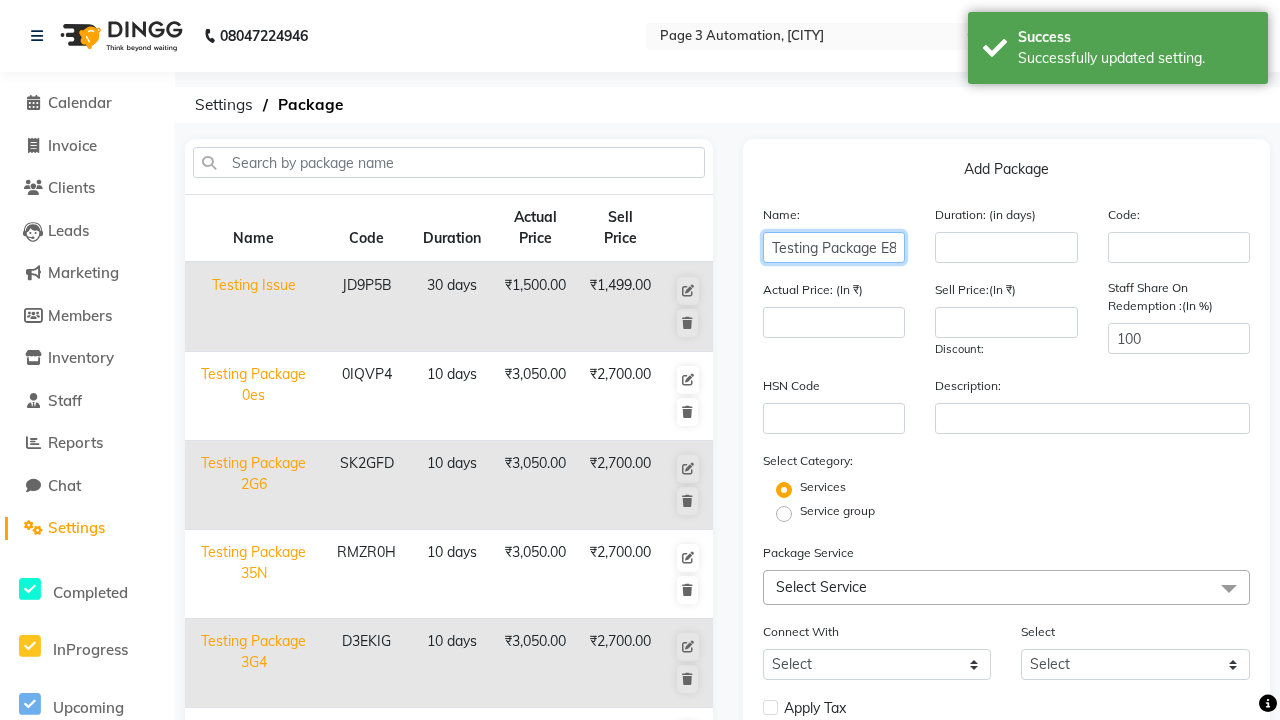 type on "Testing Package E8j" 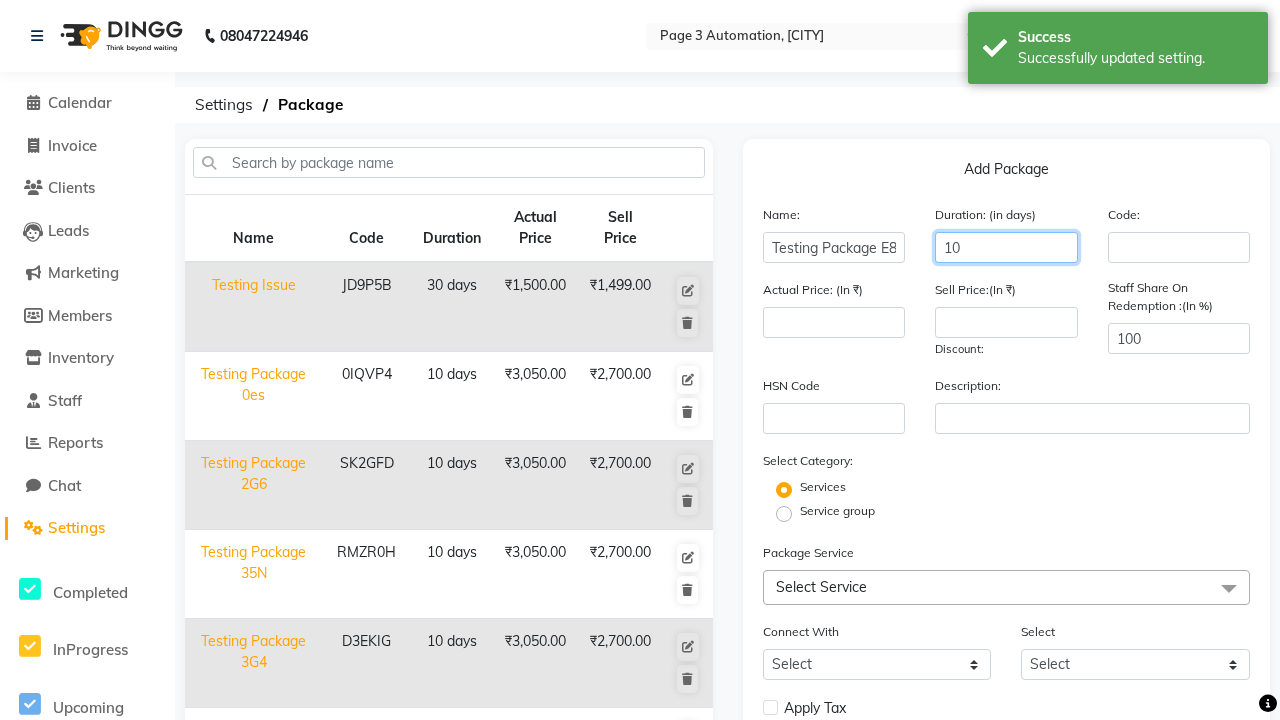 type on "10" 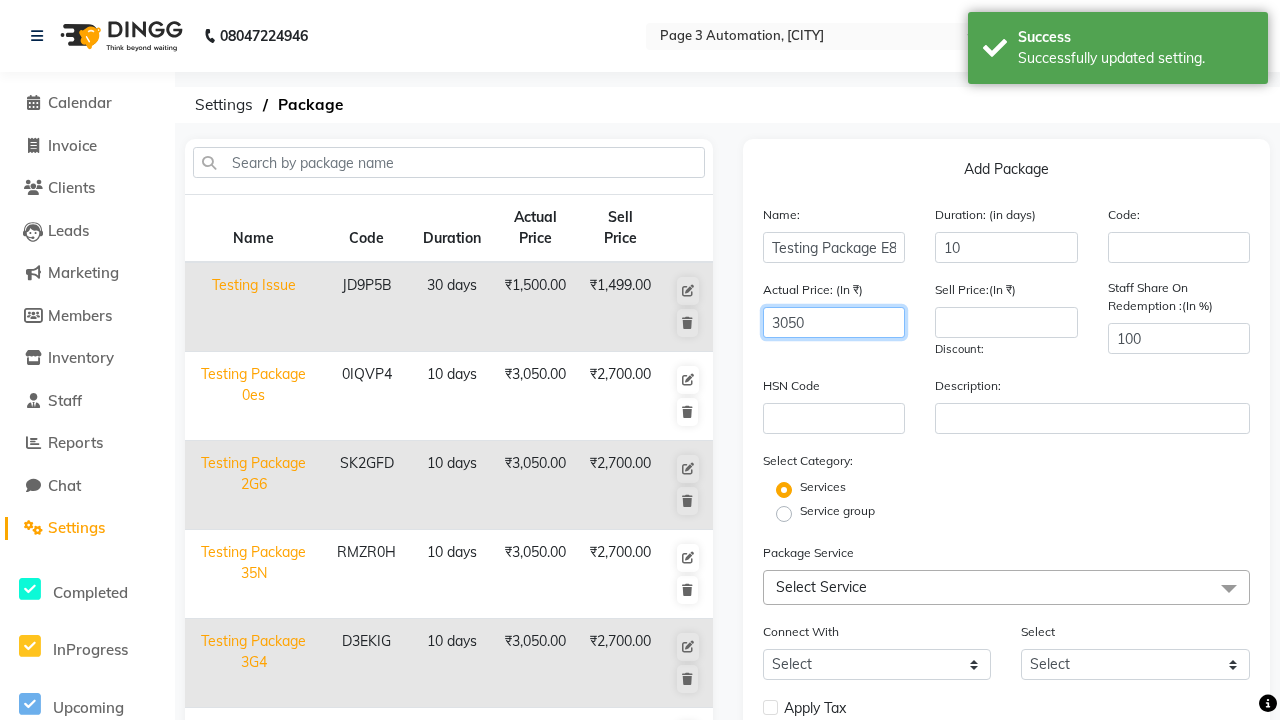 type on "3050" 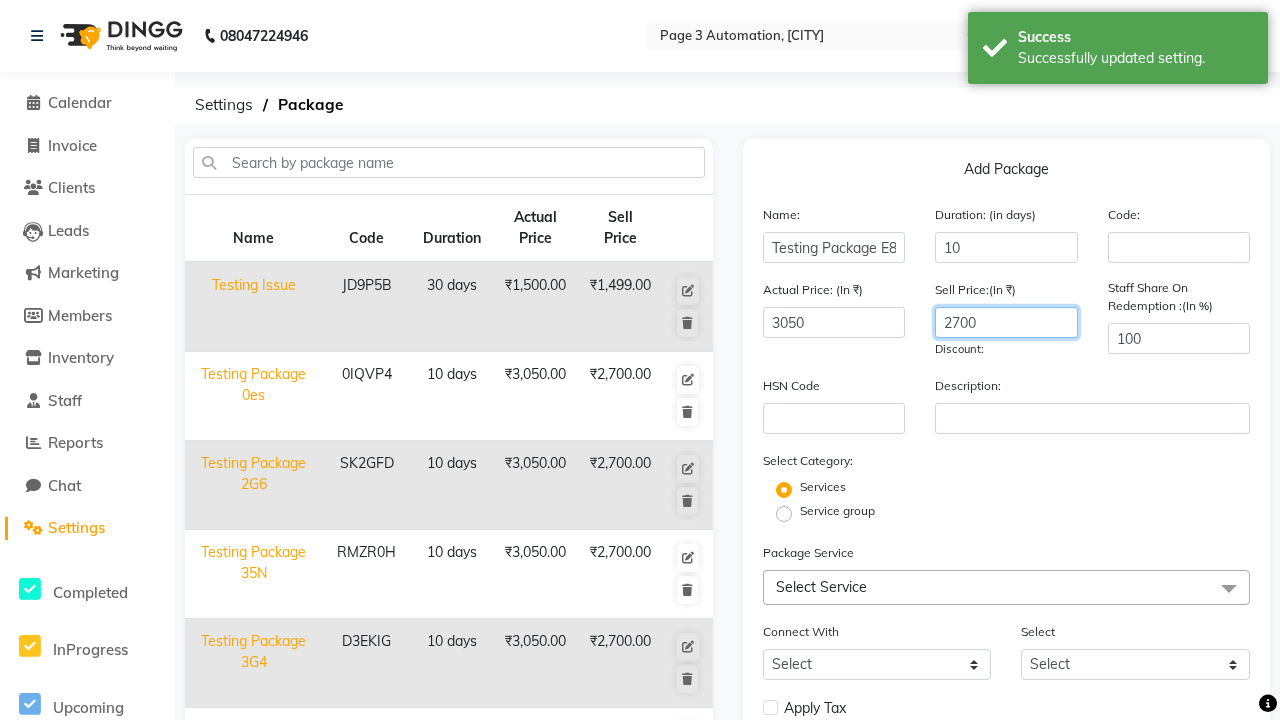 scroll, scrollTop: 0, scrollLeft: 0, axis: both 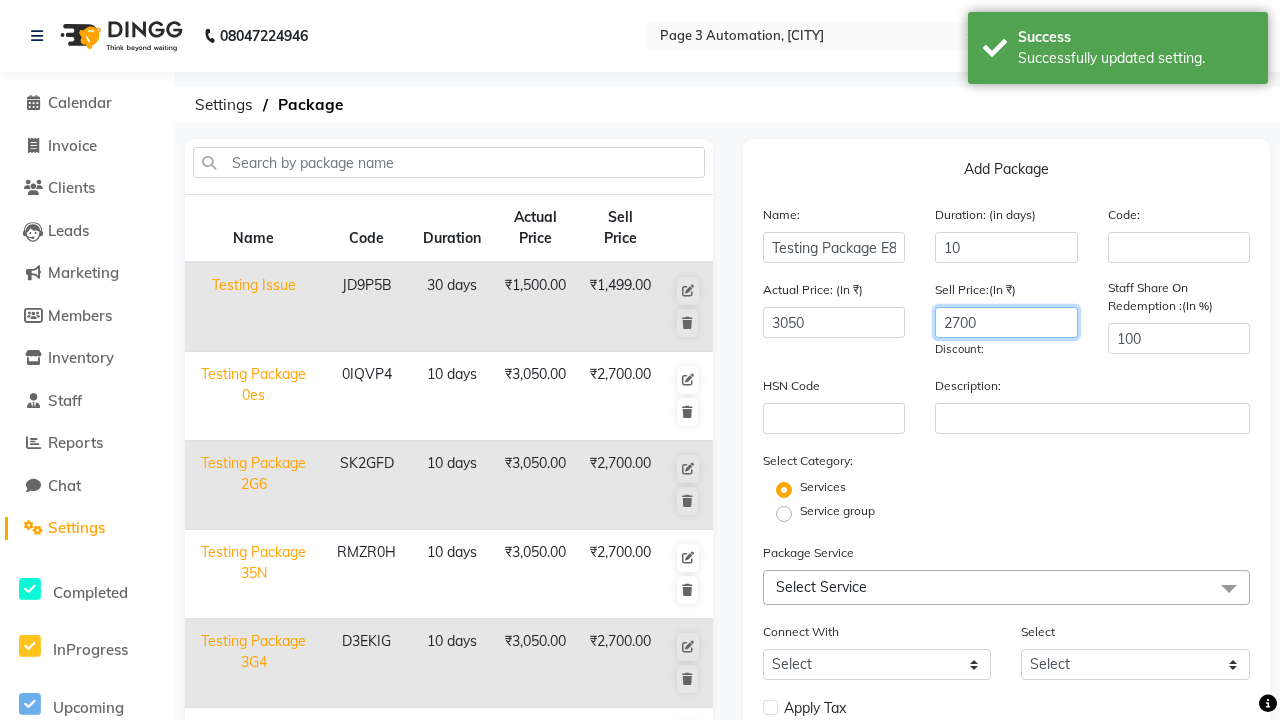 type on "2700" 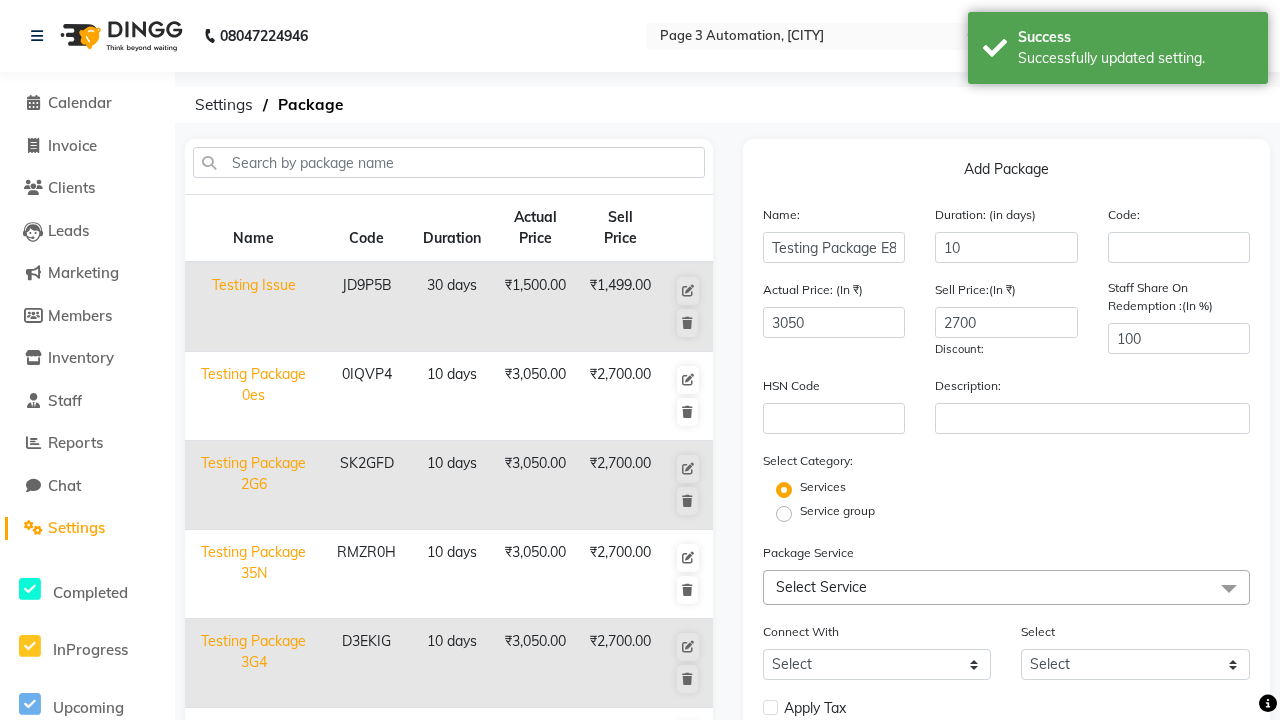 click on "Service group" 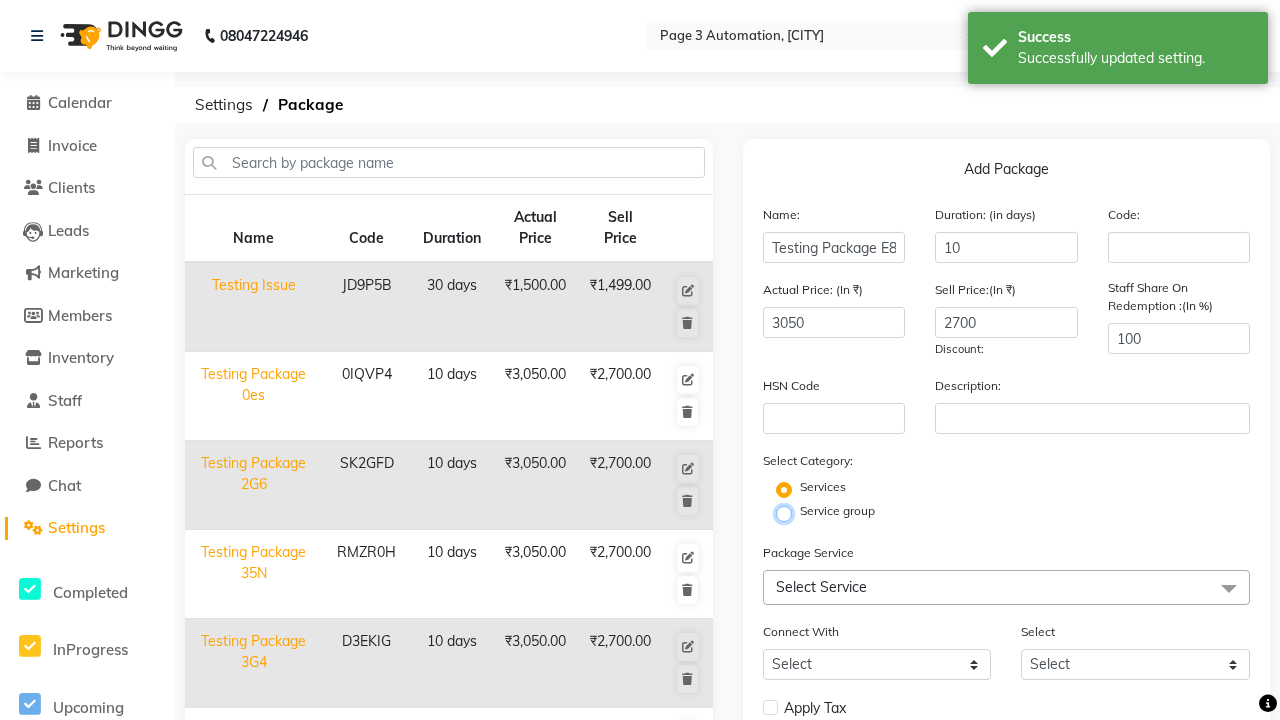 click on "Service group" at bounding box center (790, 512) 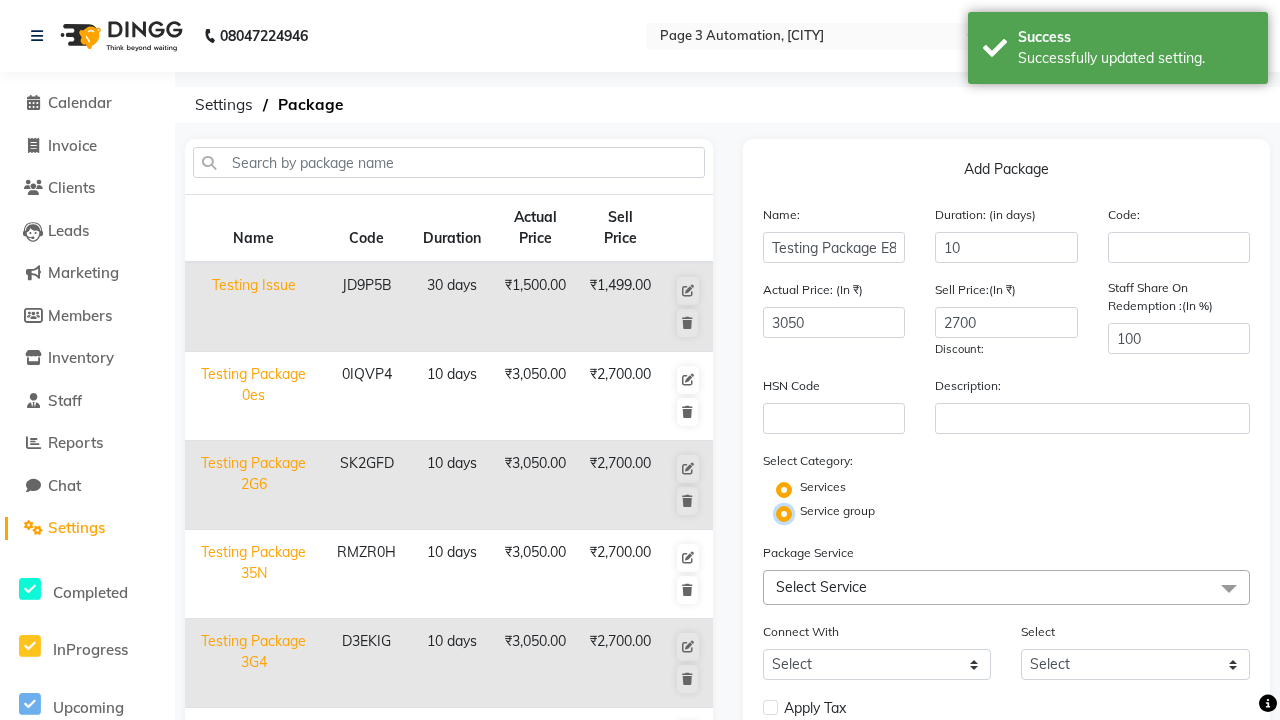 radio on "false" 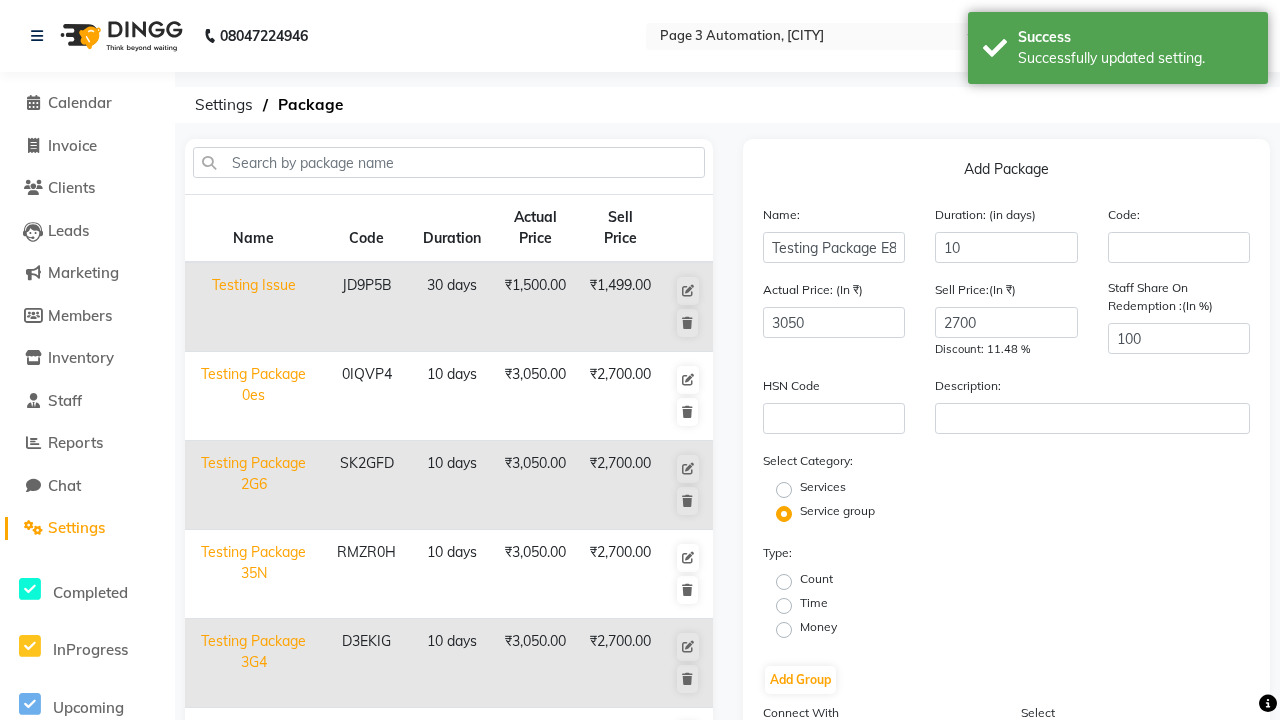 click on "Money" 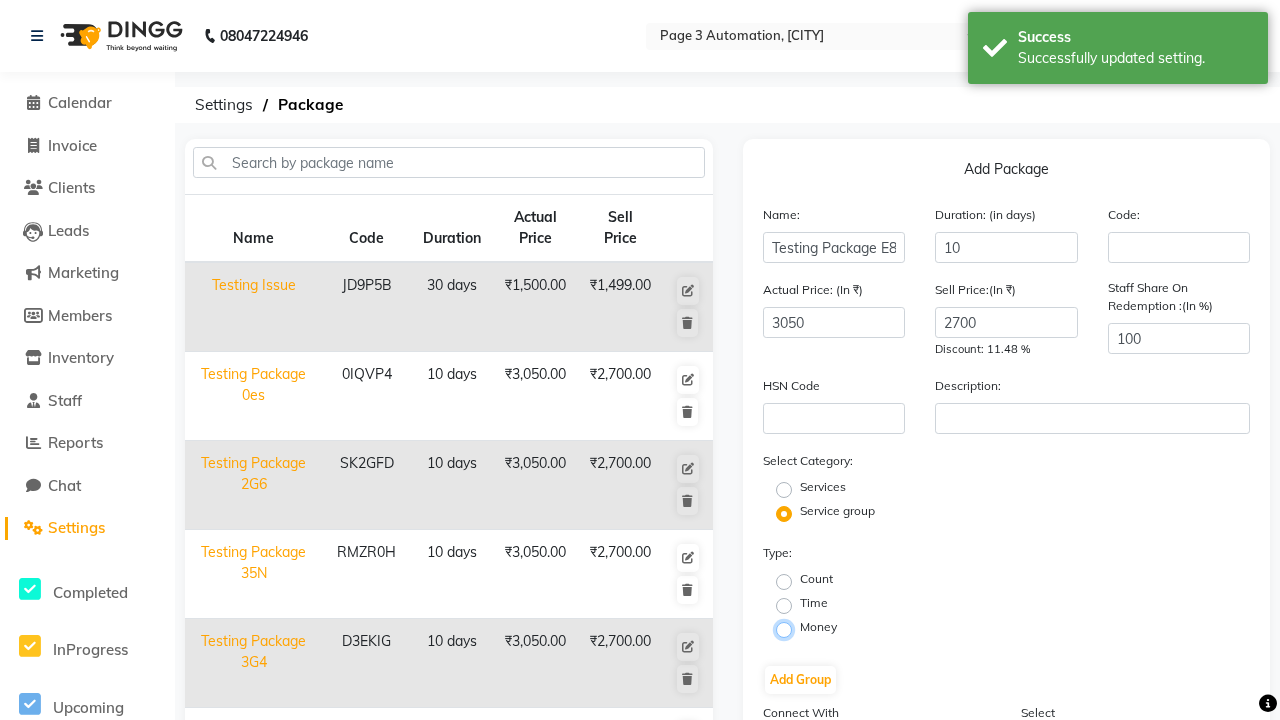 click on "Money" at bounding box center [790, 628] 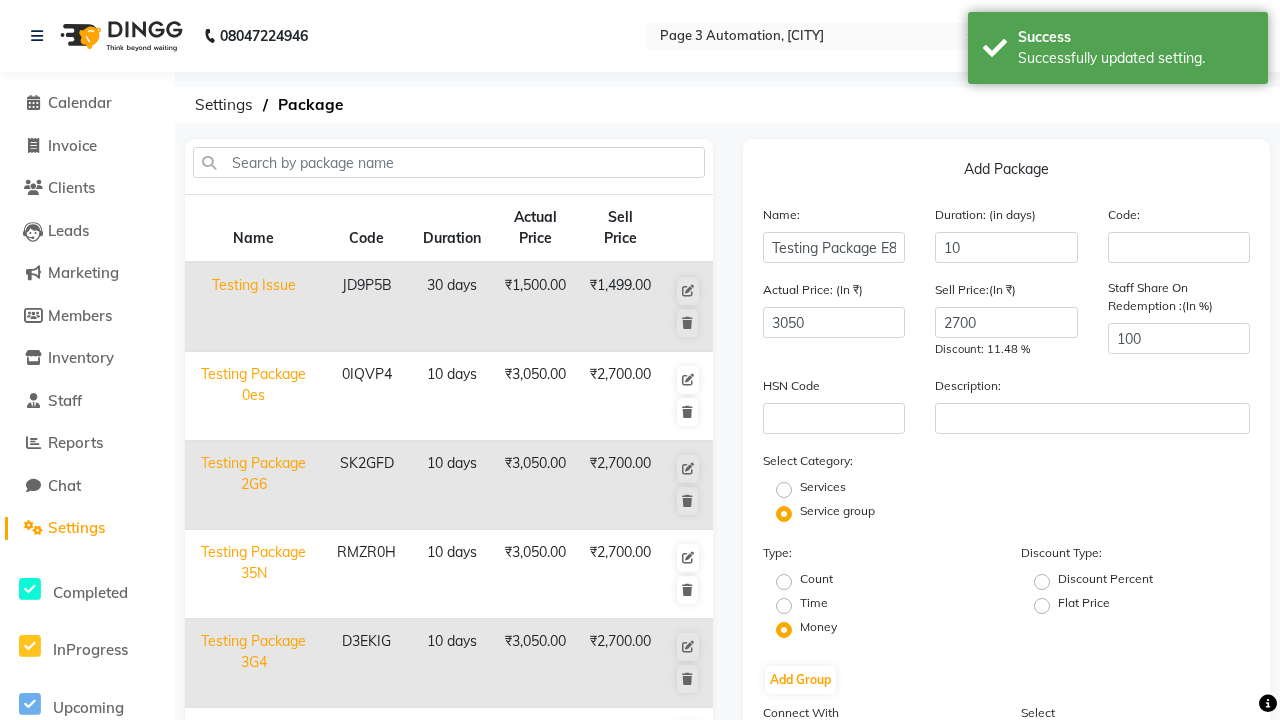 click on "Flat Price" 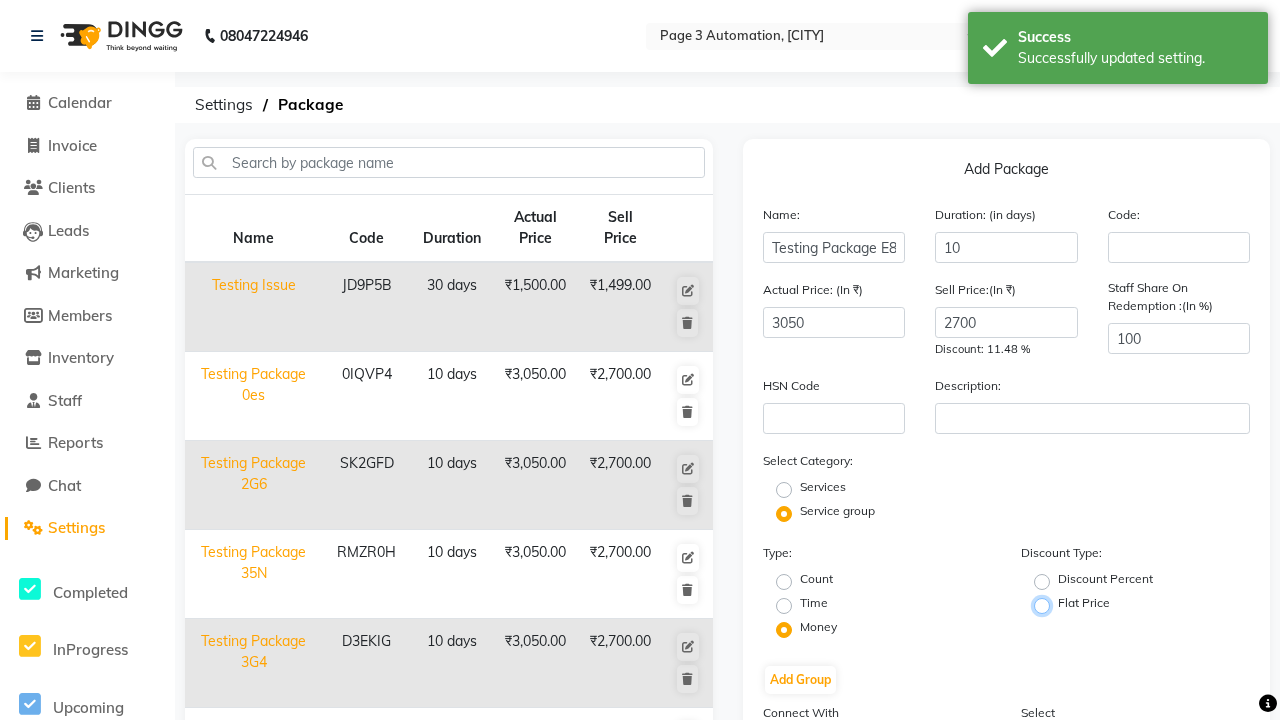click on "Flat Price" at bounding box center [1048, 604] 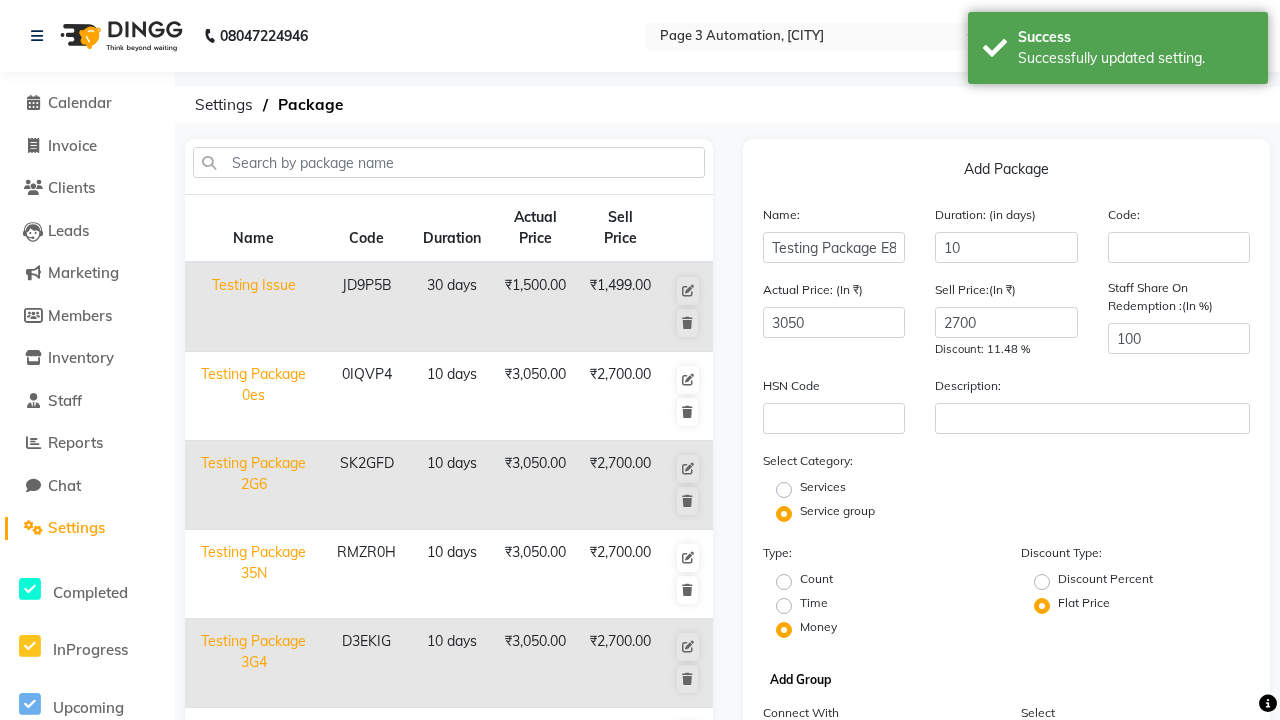 click on "Add Group" 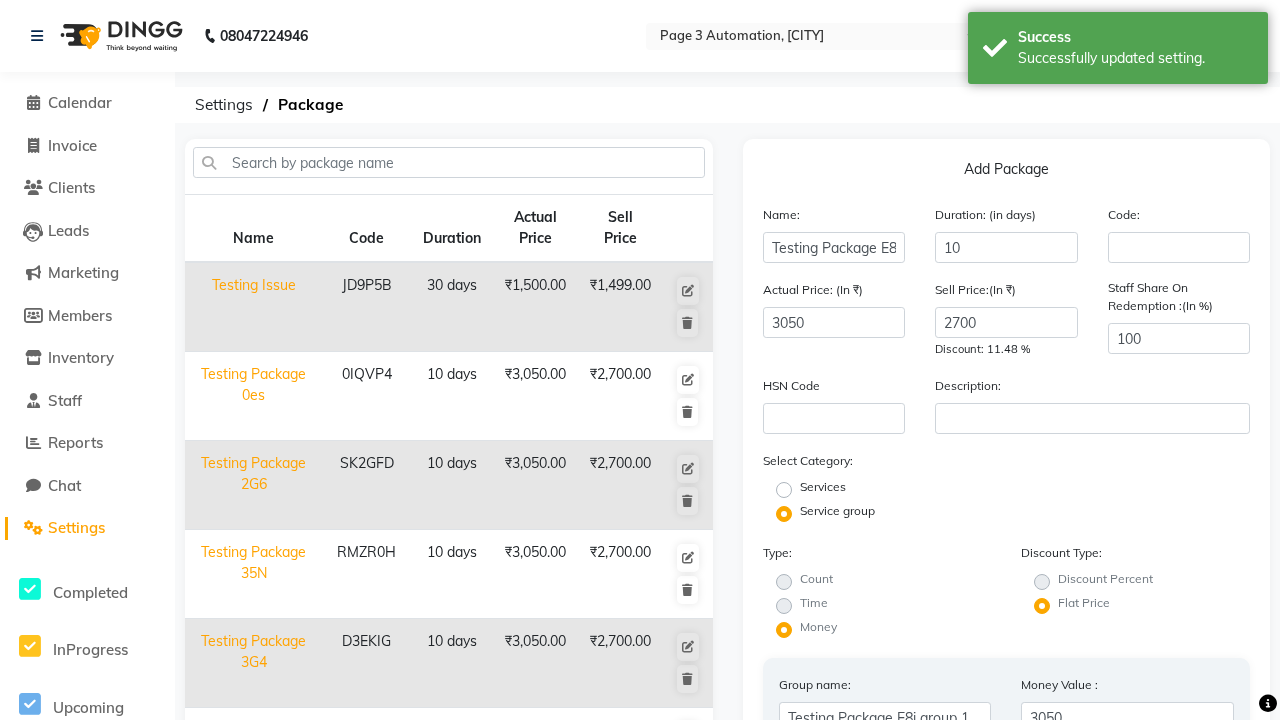 type on "025" 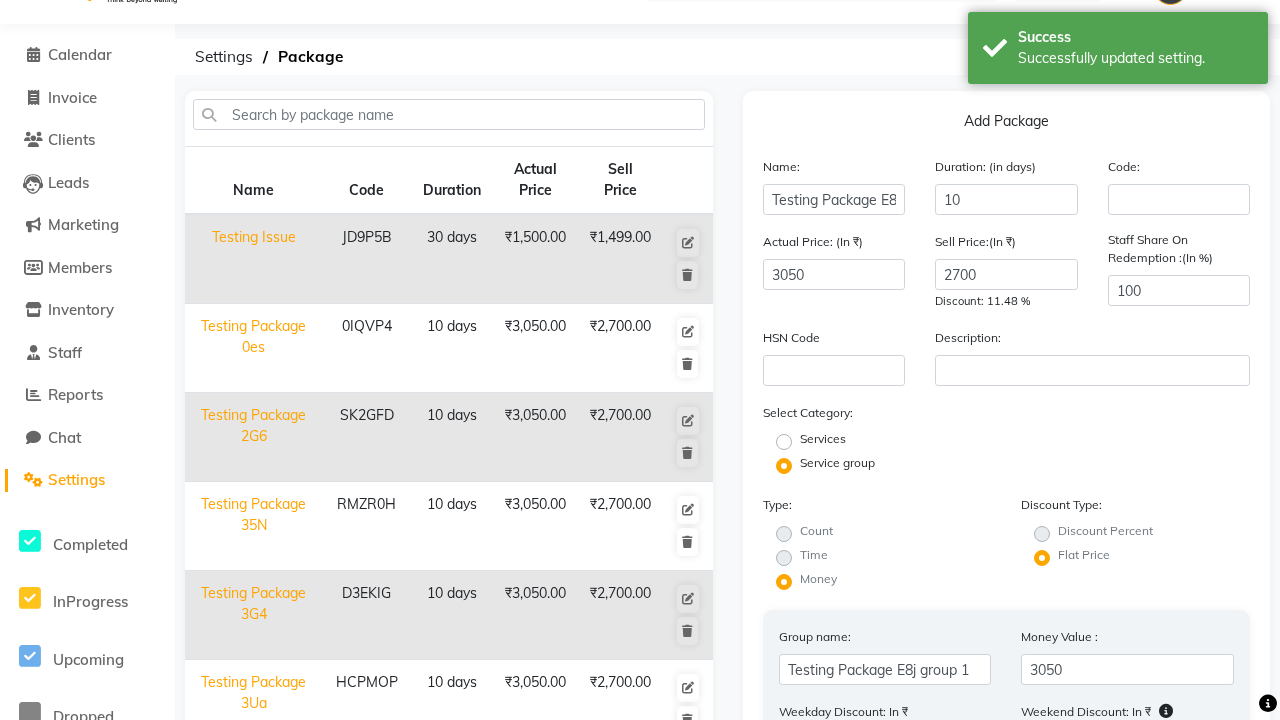 scroll, scrollTop: 82, scrollLeft: 0, axis: vertical 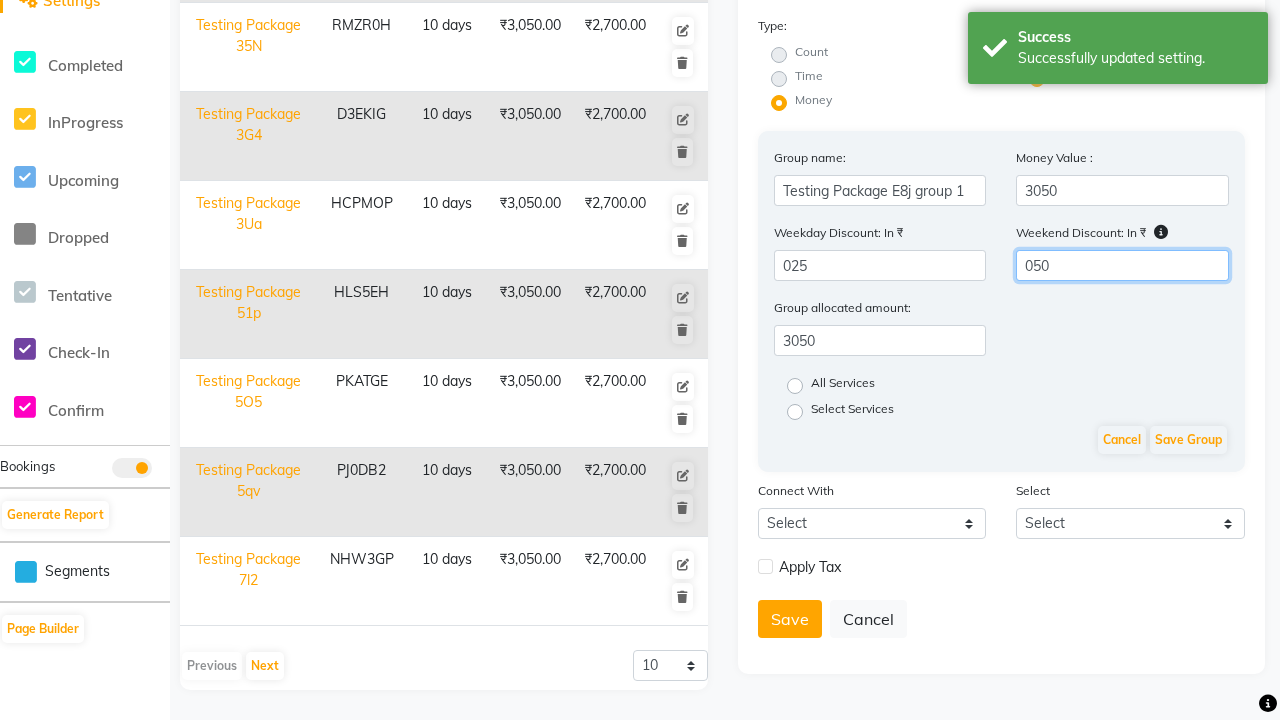 type on "050" 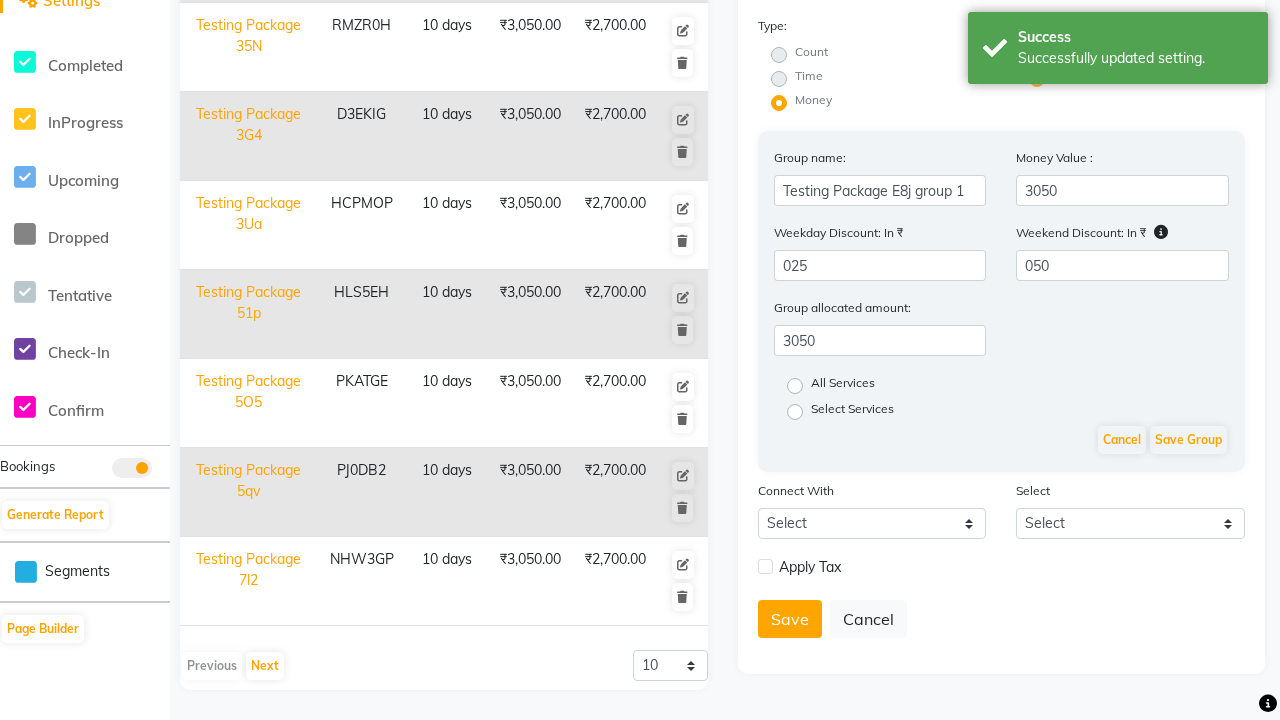click on "All Services" 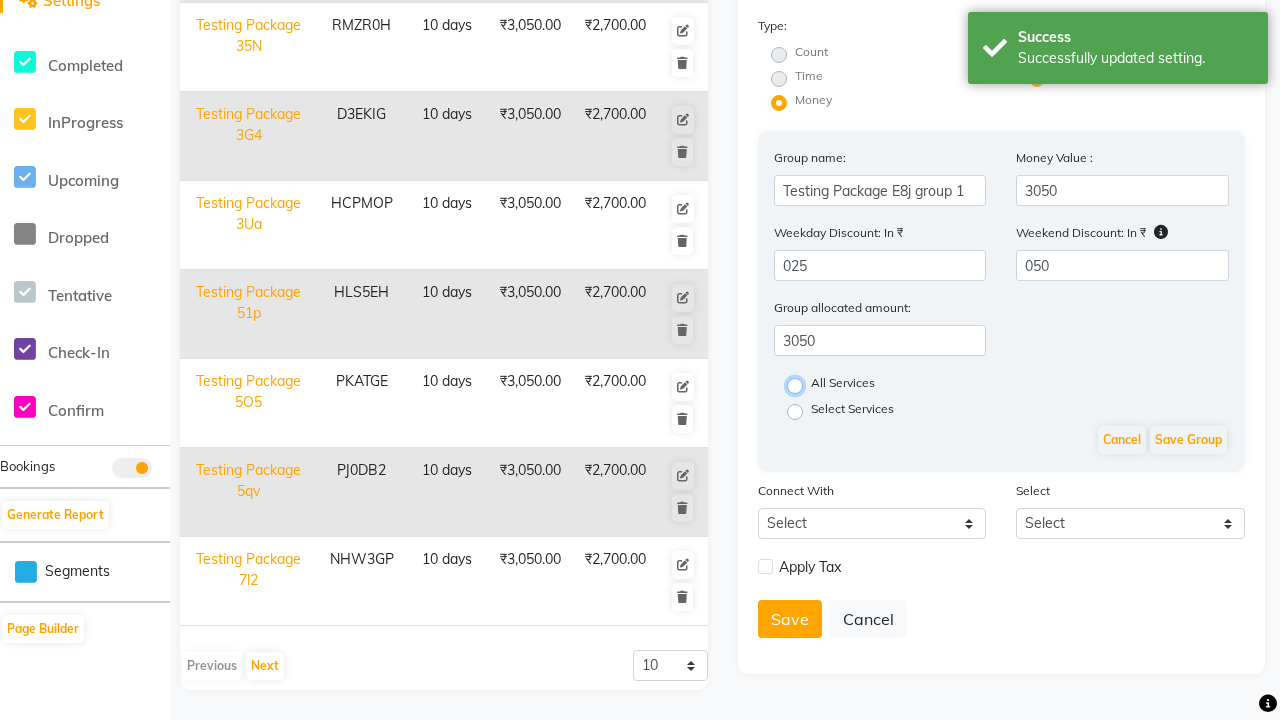 click on "All Services" at bounding box center [801, 384] 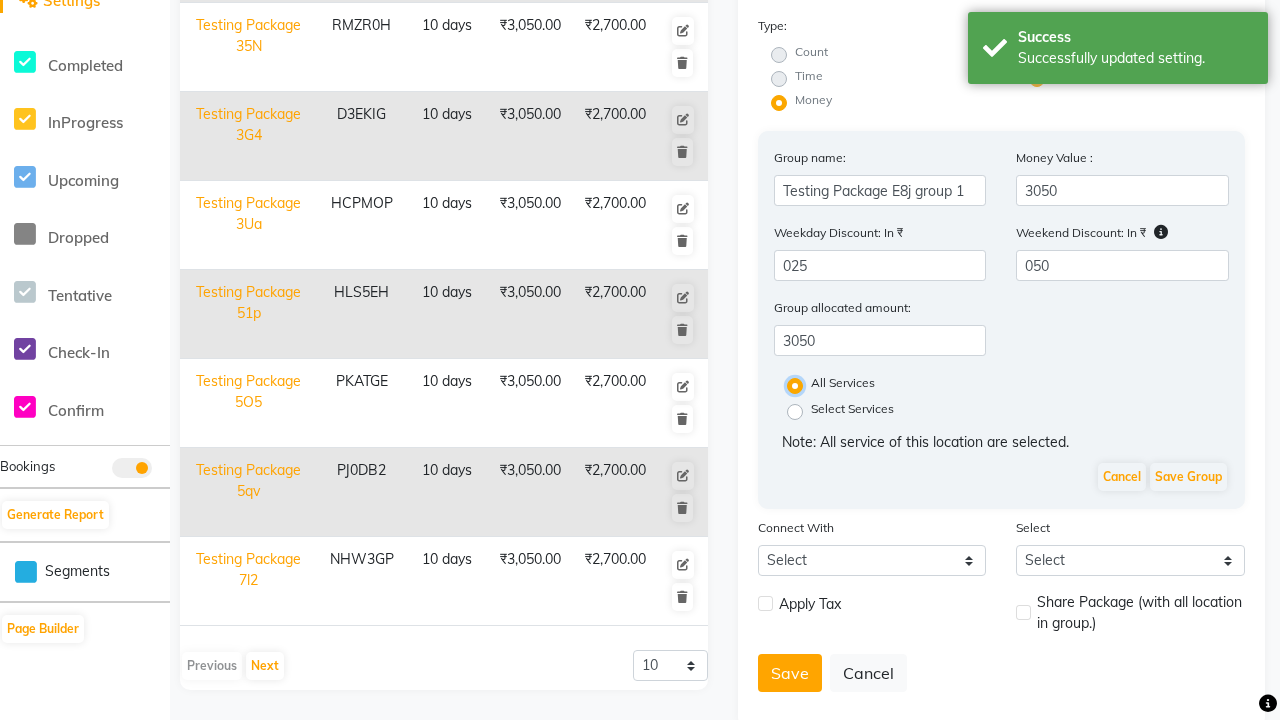 scroll, scrollTop: 0, scrollLeft: 0, axis: both 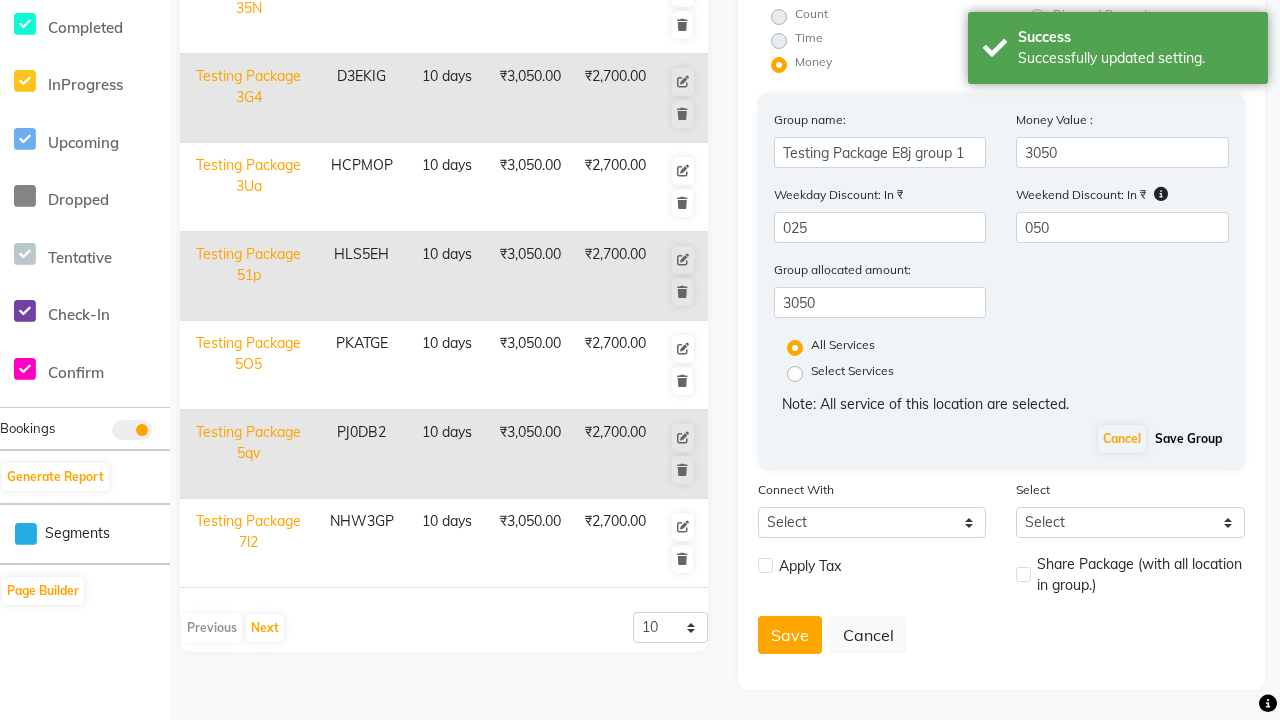 click on "Save Group" 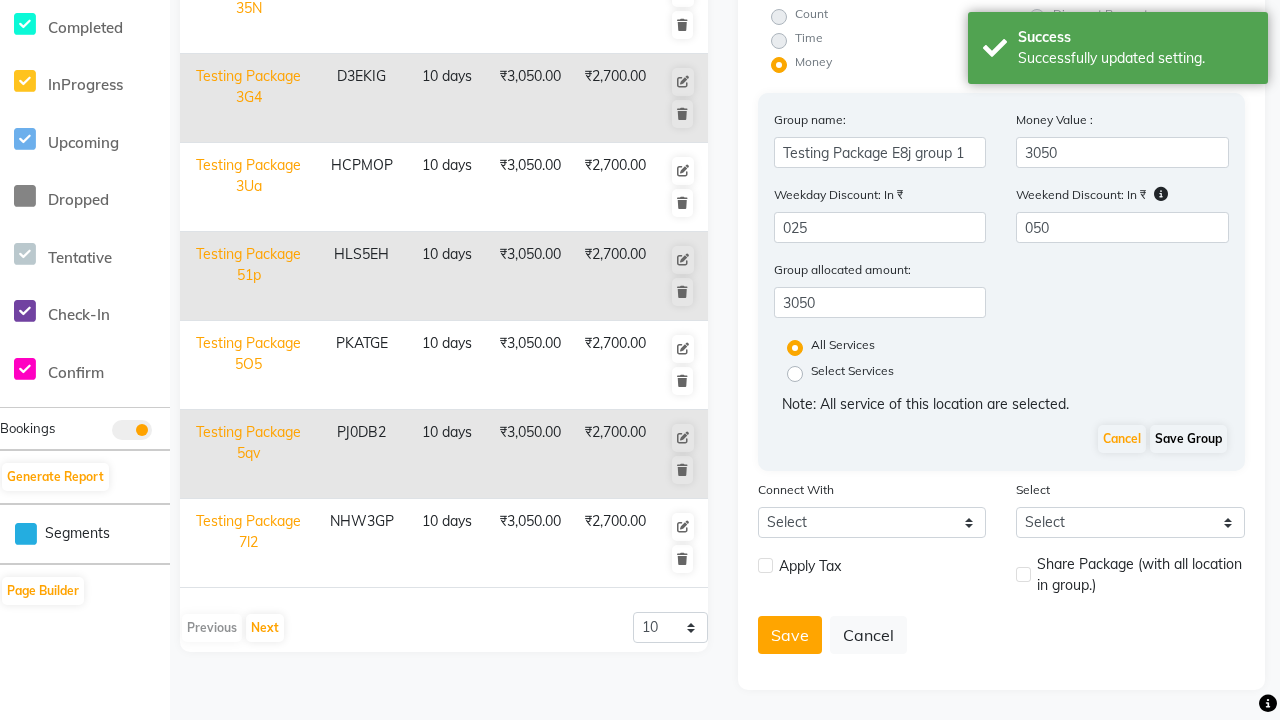 scroll, scrollTop: 0, scrollLeft: 0, axis: both 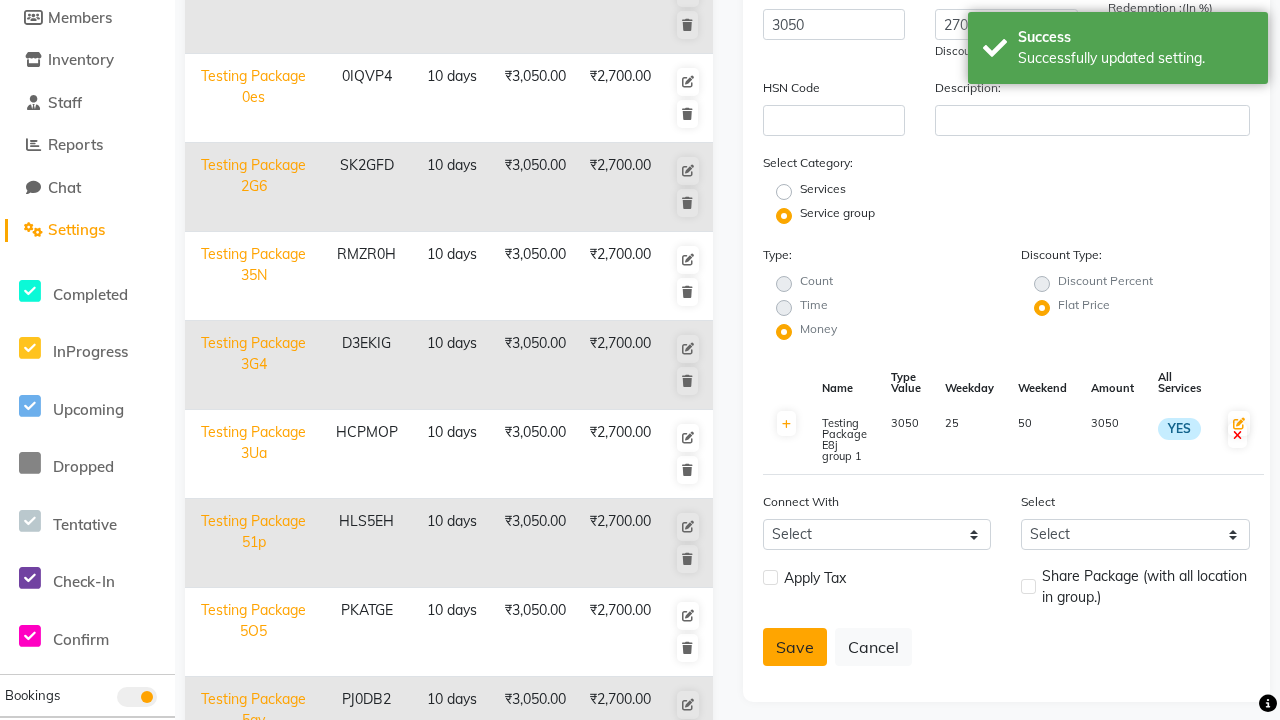 click on "Save" 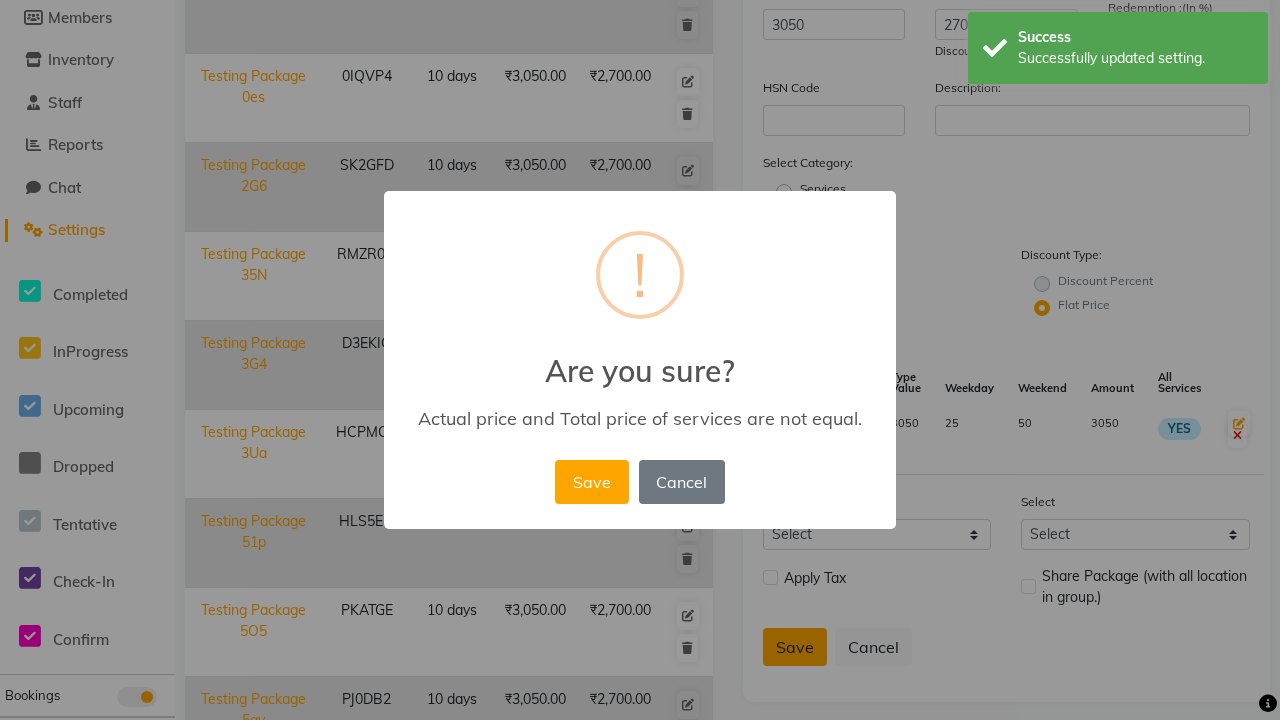 scroll, scrollTop: 299, scrollLeft: 0, axis: vertical 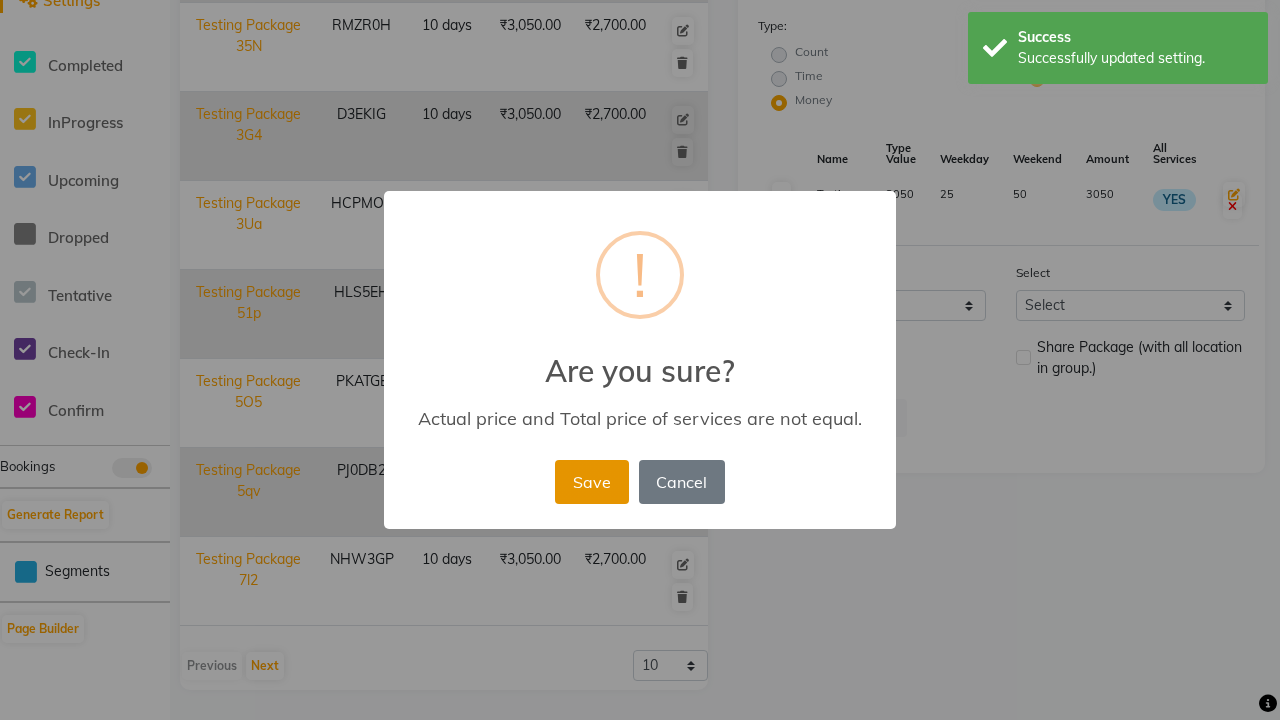 click on "Save" at bounding box center (591, 482) 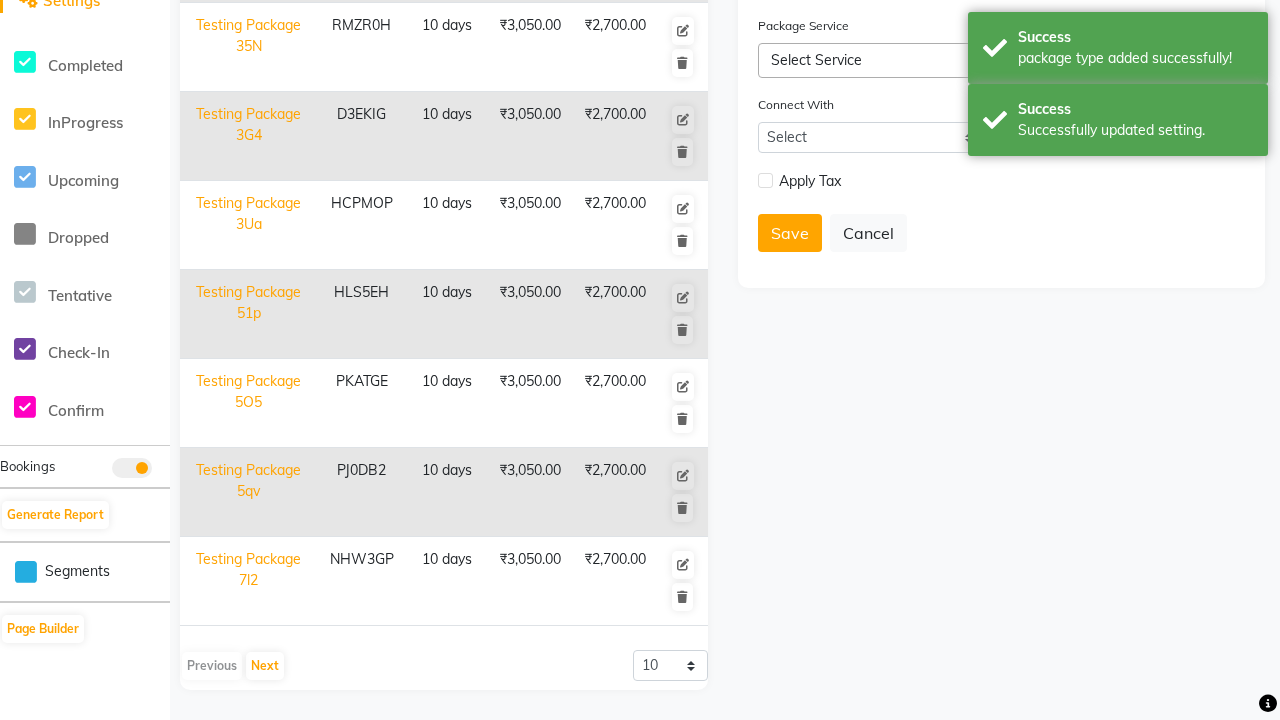 click on "Success   Successfully updated setting." at bounding box center (1118, 120) 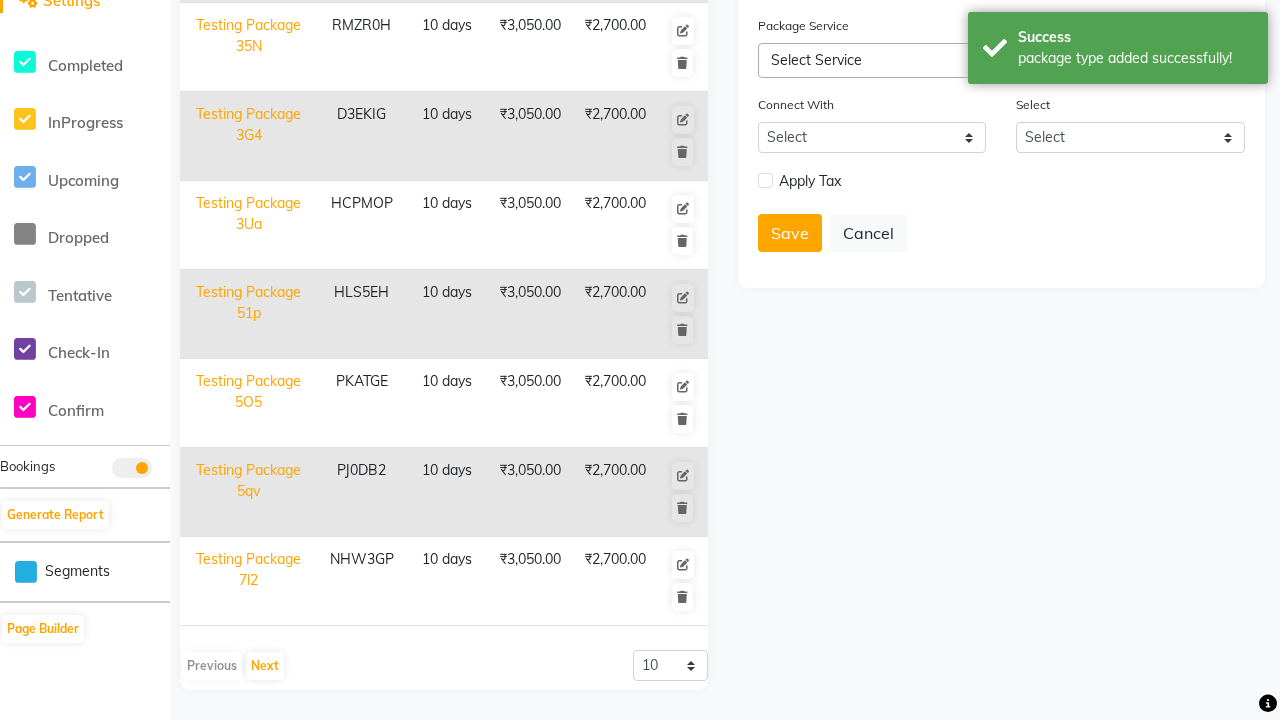 click at bounding box center (32, -491) 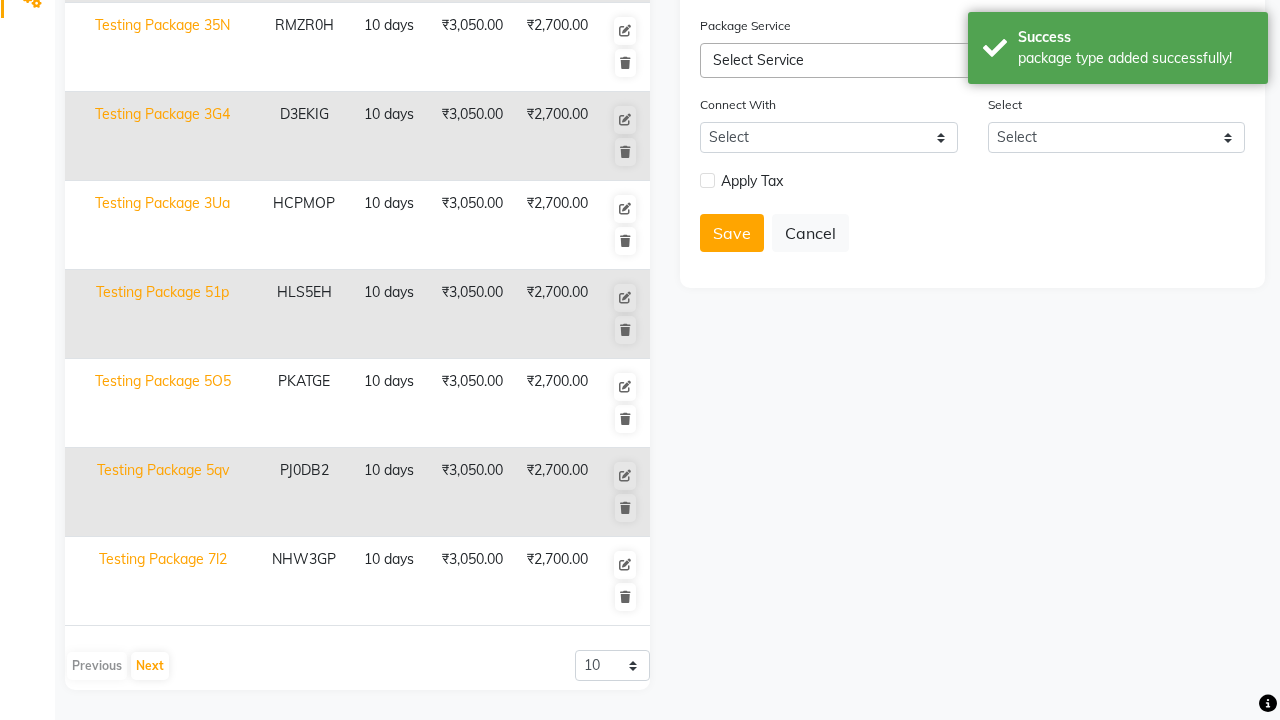 scroll, scrollTop: 0, scrollLeft: 0, axis: both 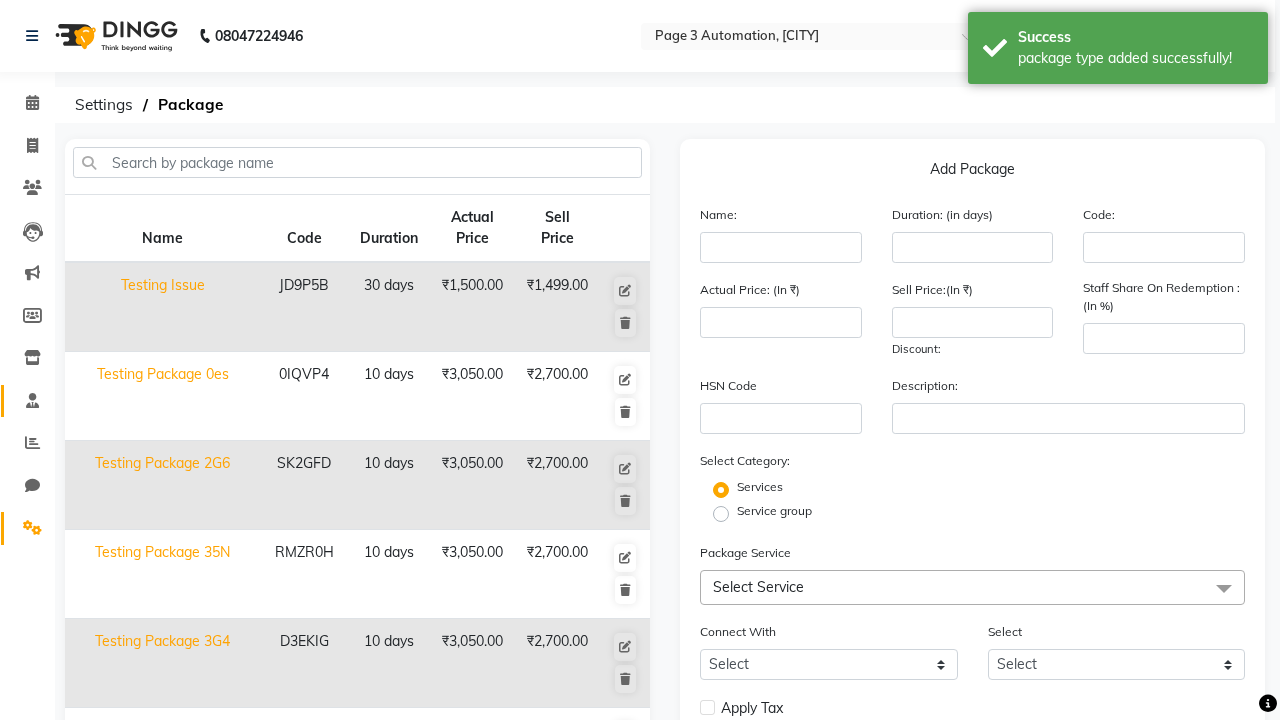 click 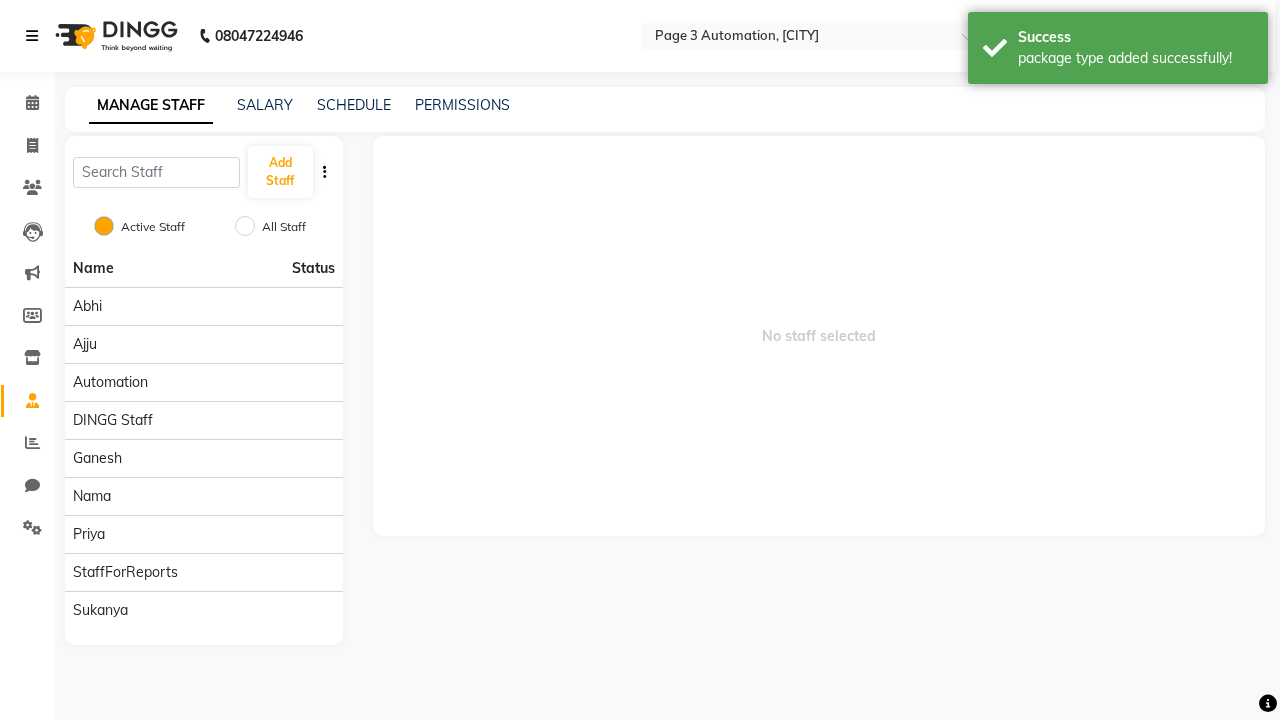 click at bounding box center [32, 36] 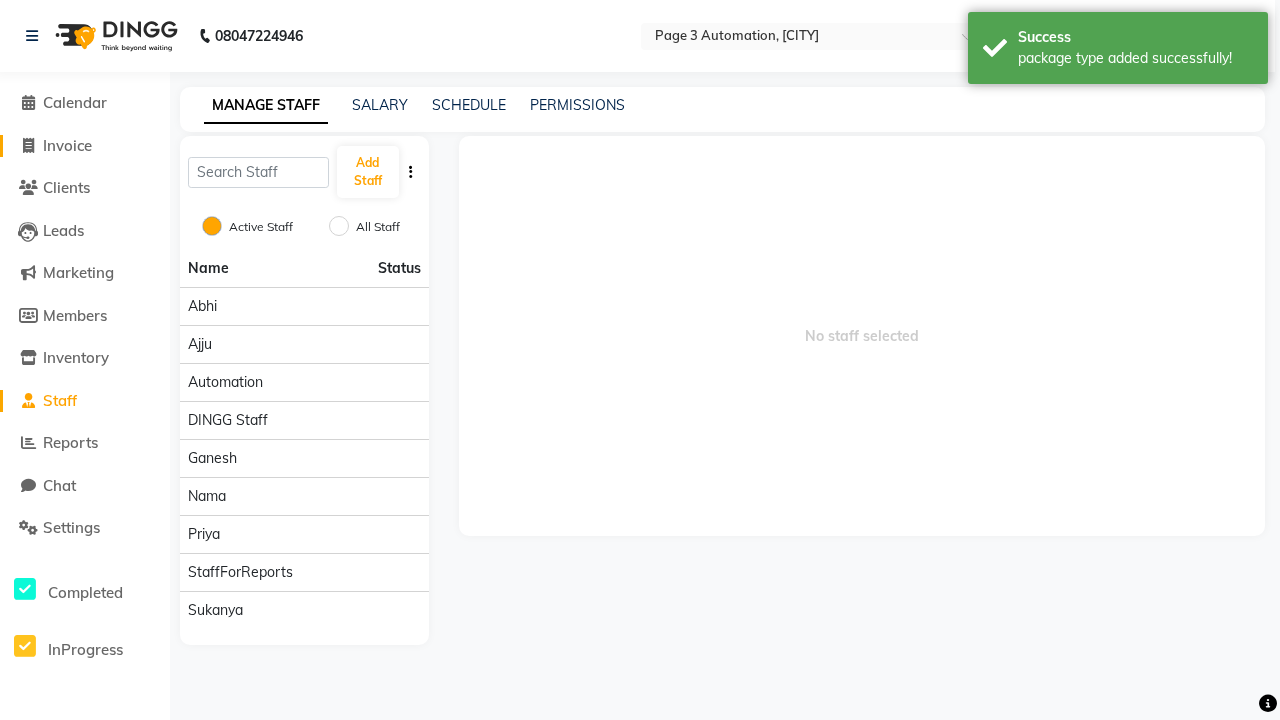 click on "Invoice" 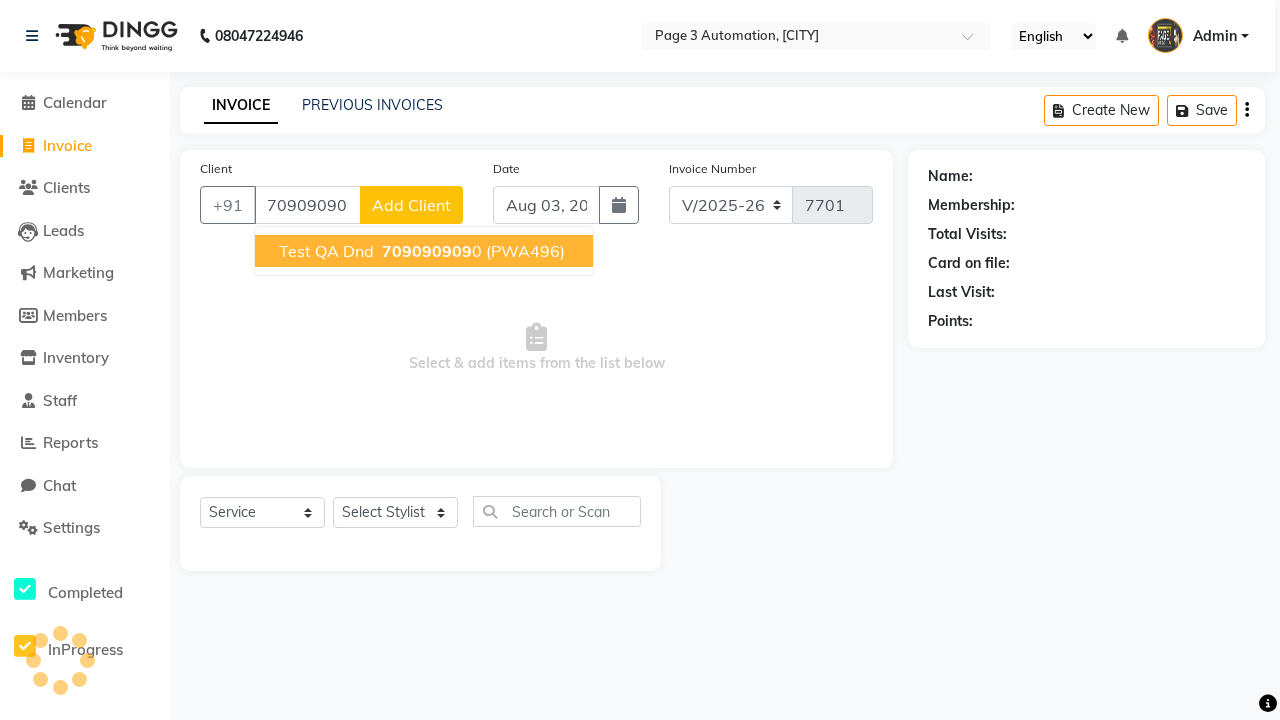click on "709090909" at bounding box center [427, 251] 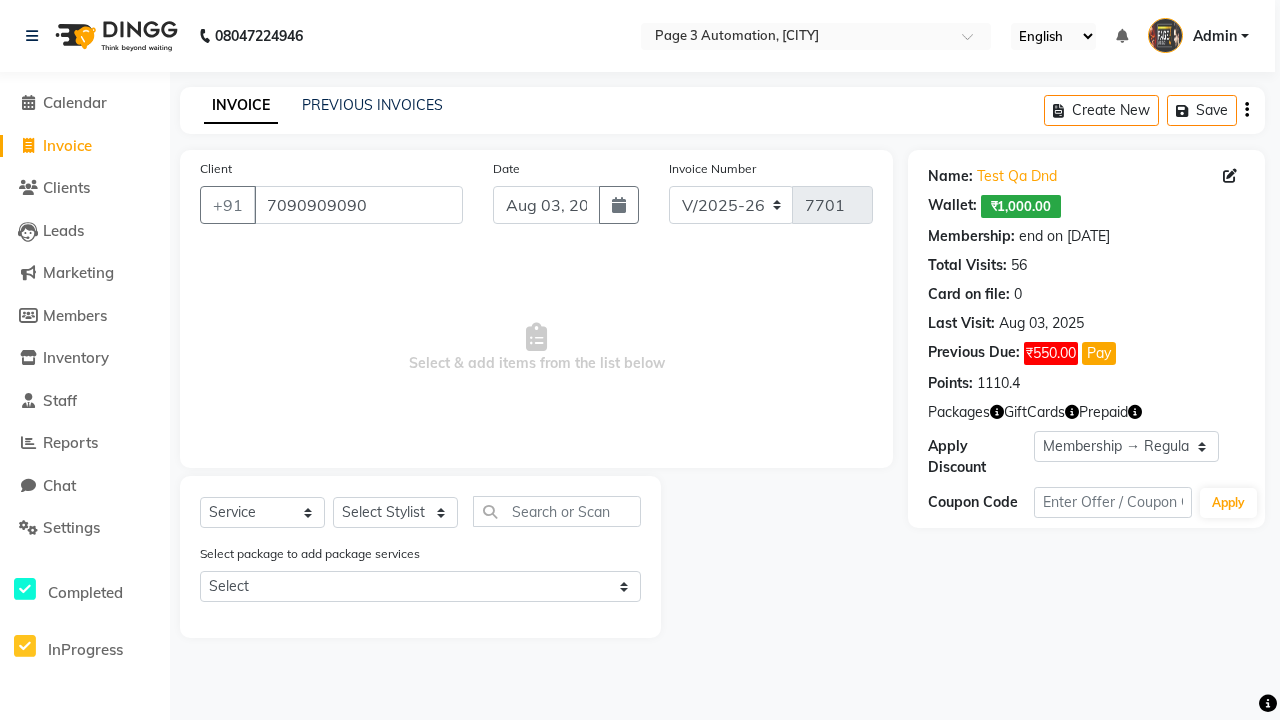select on "0:" 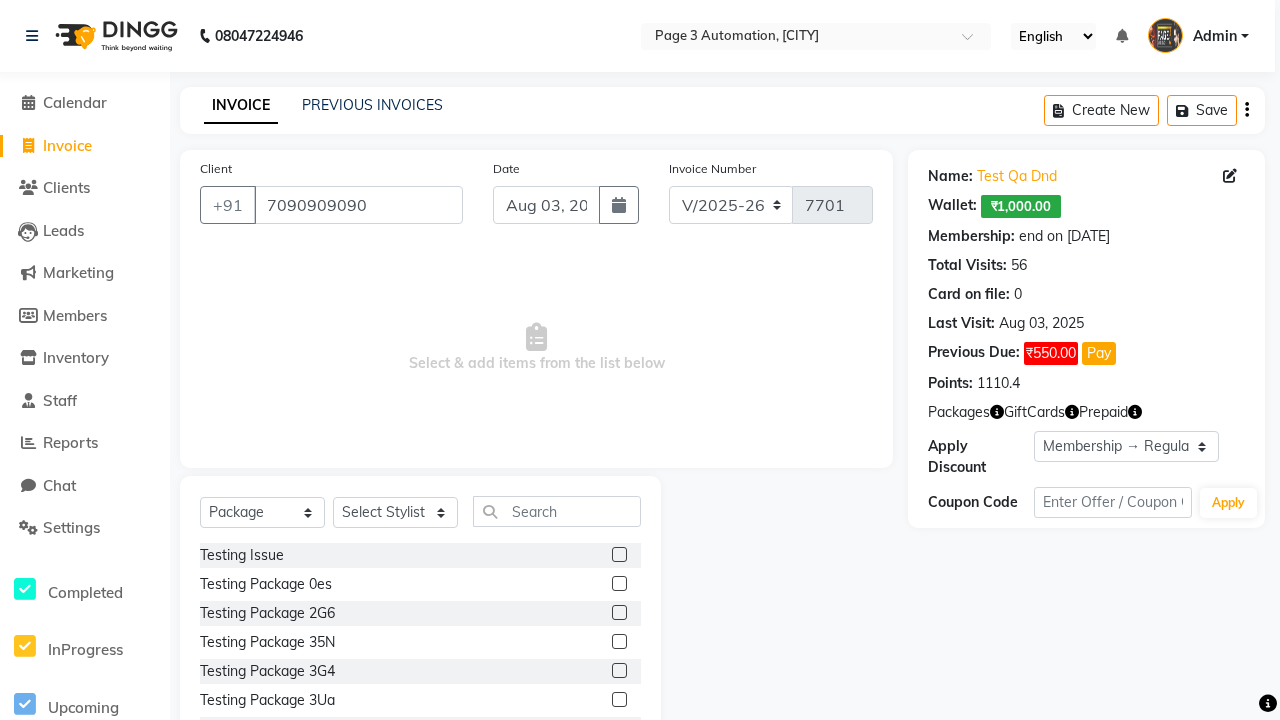 select on "71572" 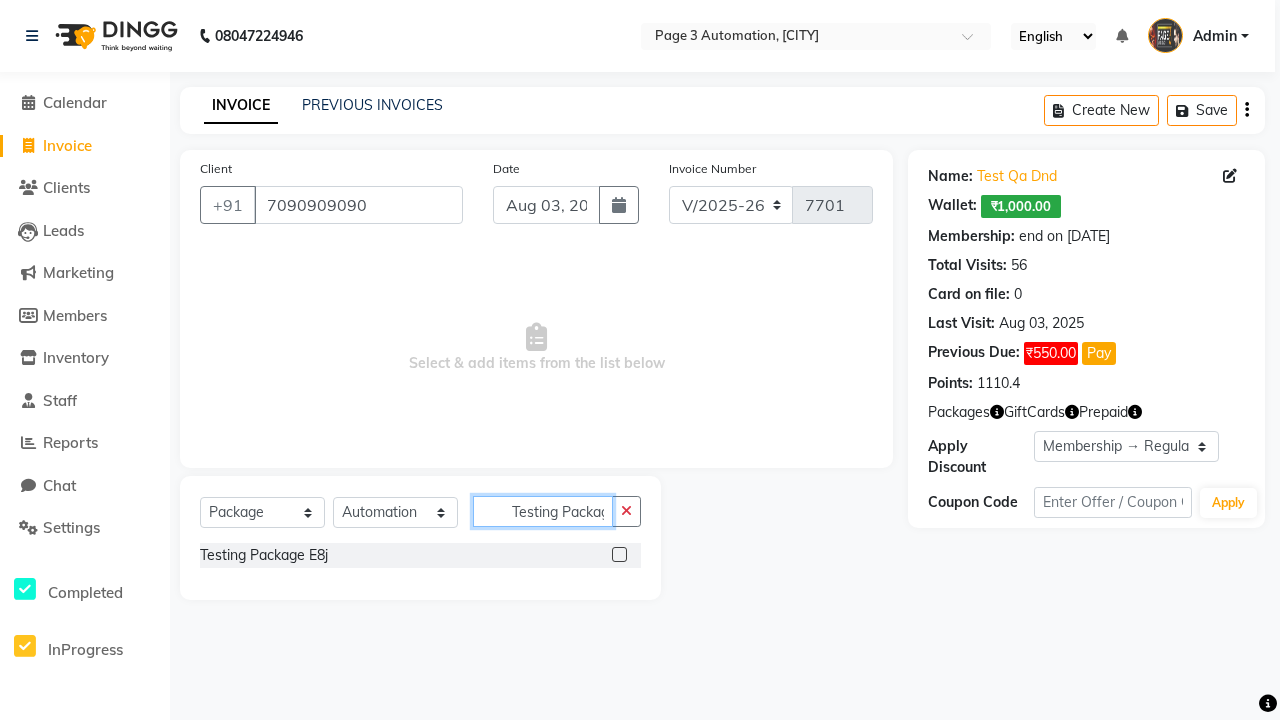 scroll, scrollTop: 0, scrollLeft: 8, axis: horizontal 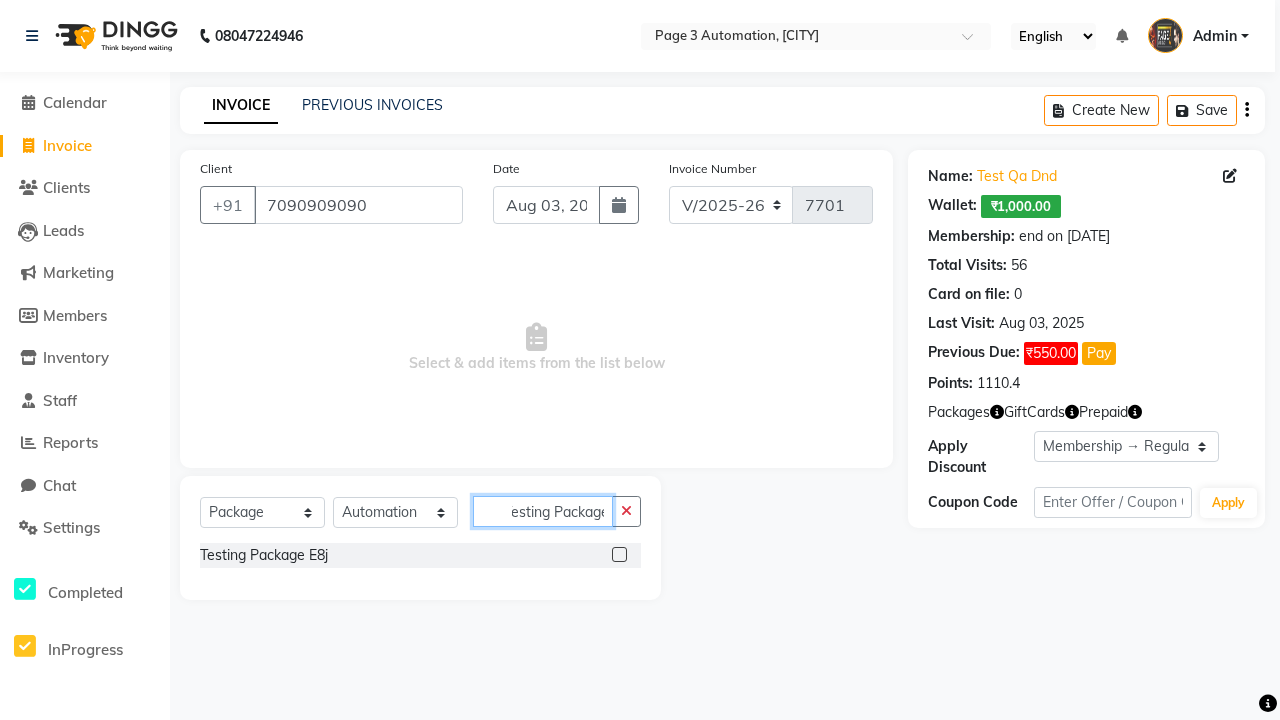 type on "Testing Package E8j" 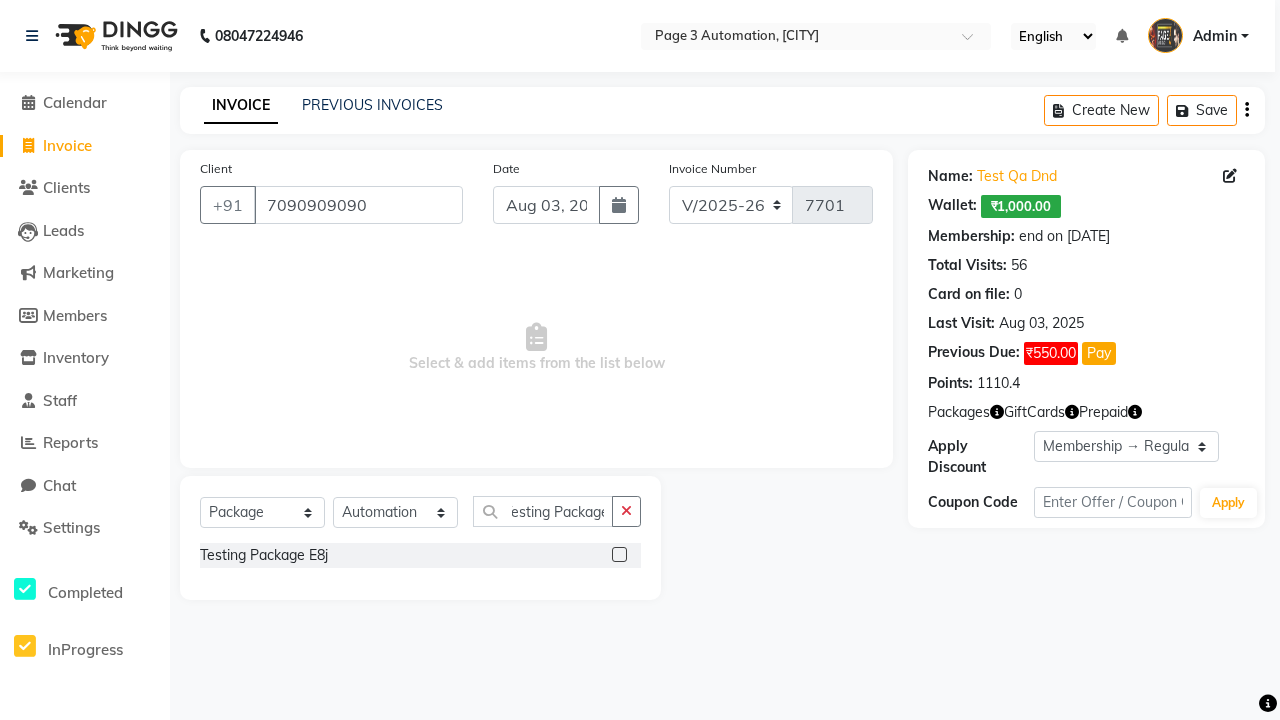 click 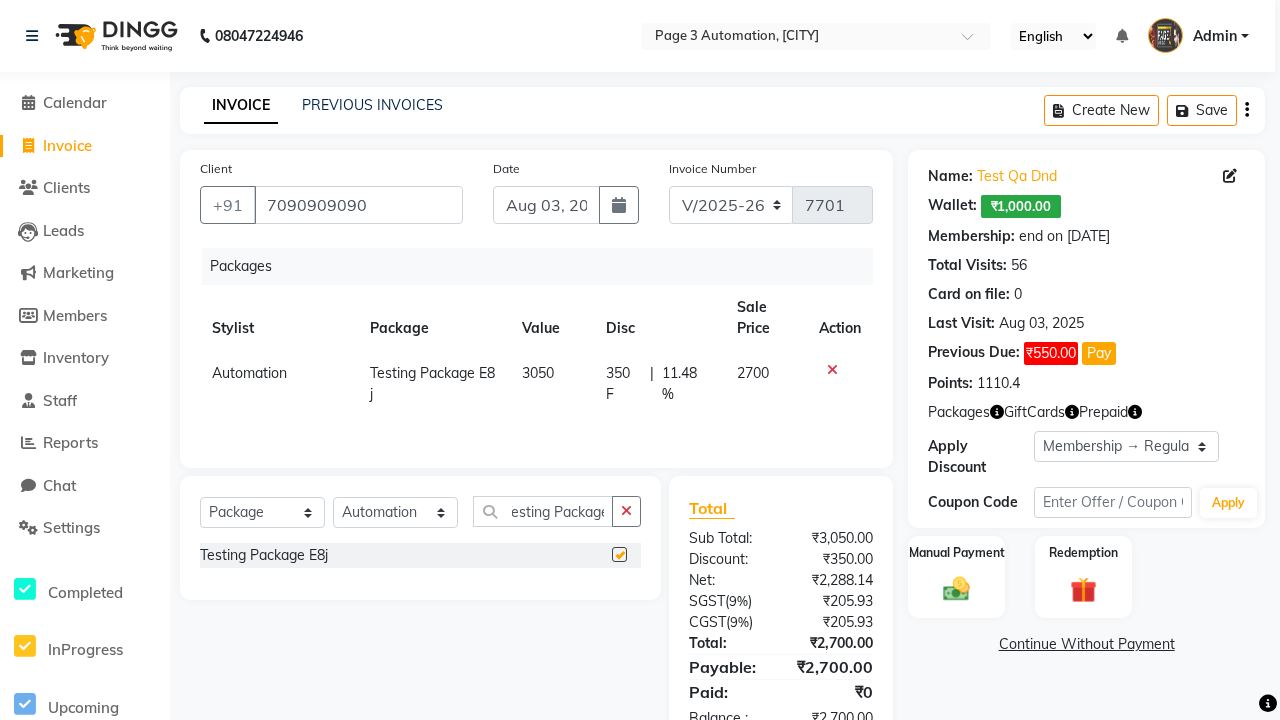 scroll, scrollTop: 0, scrollLeft: 0, axis: both 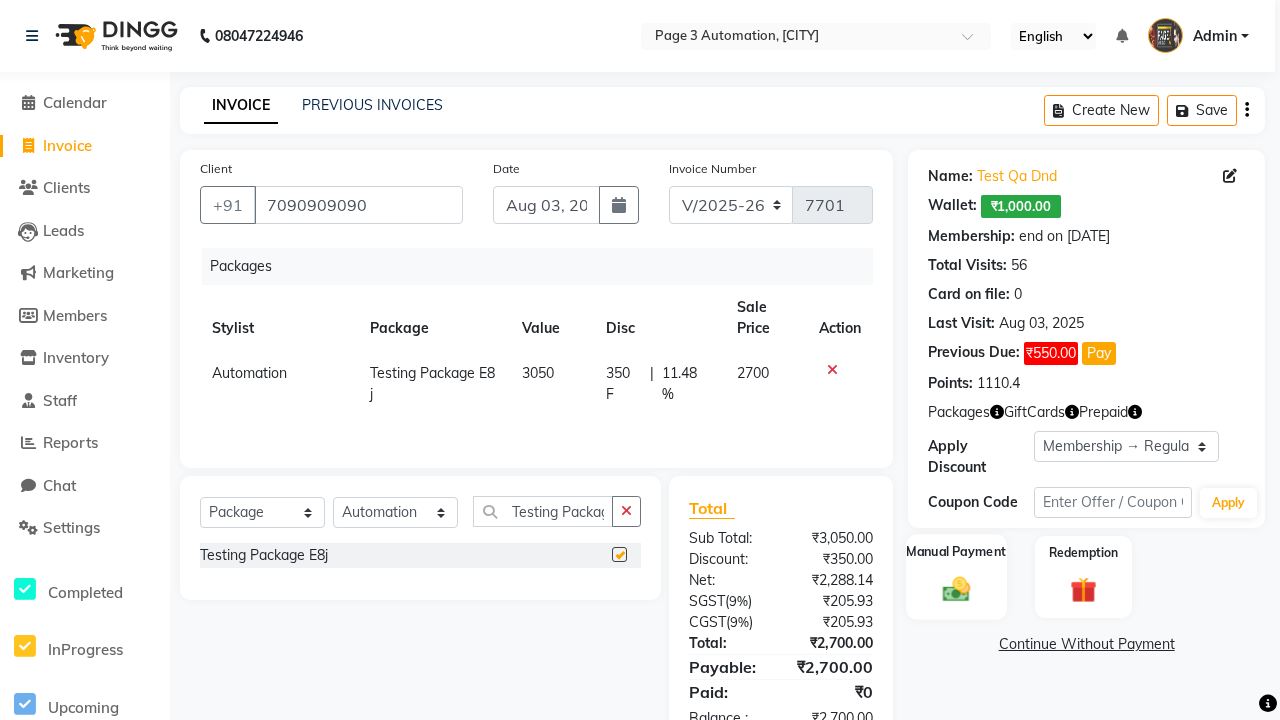click 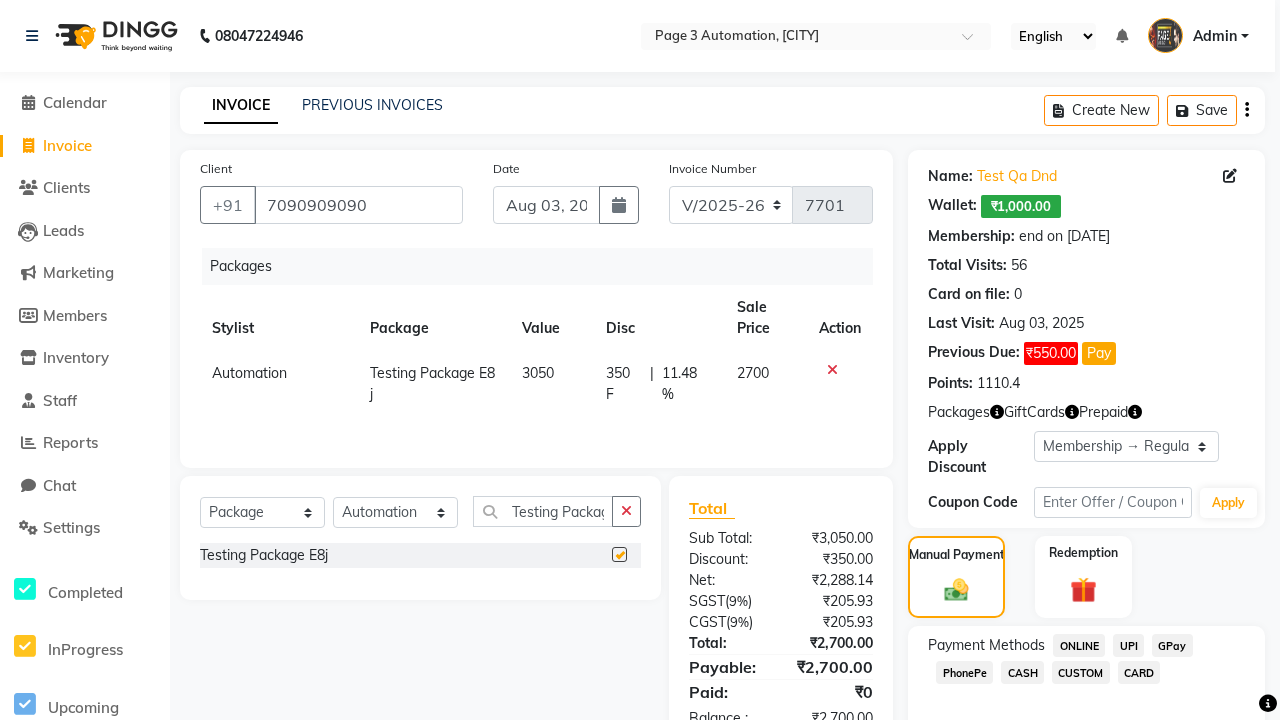 click on "ONLINE" 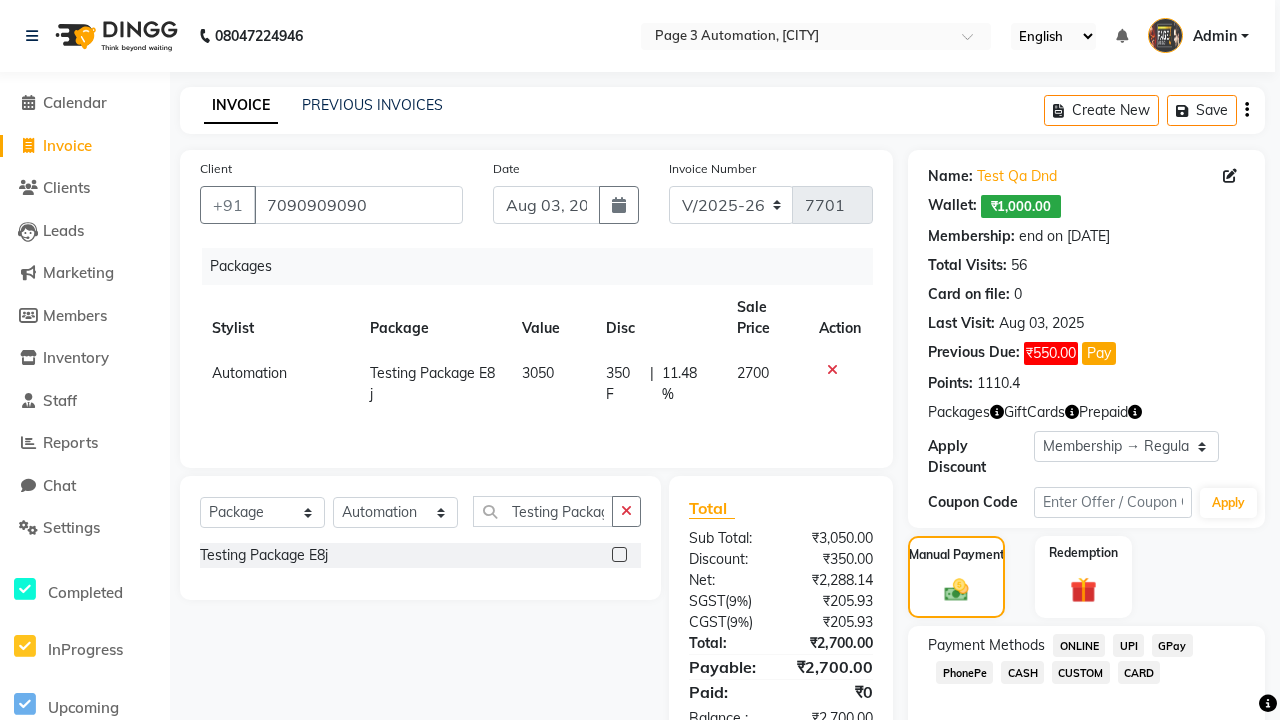 checkbox on "false" 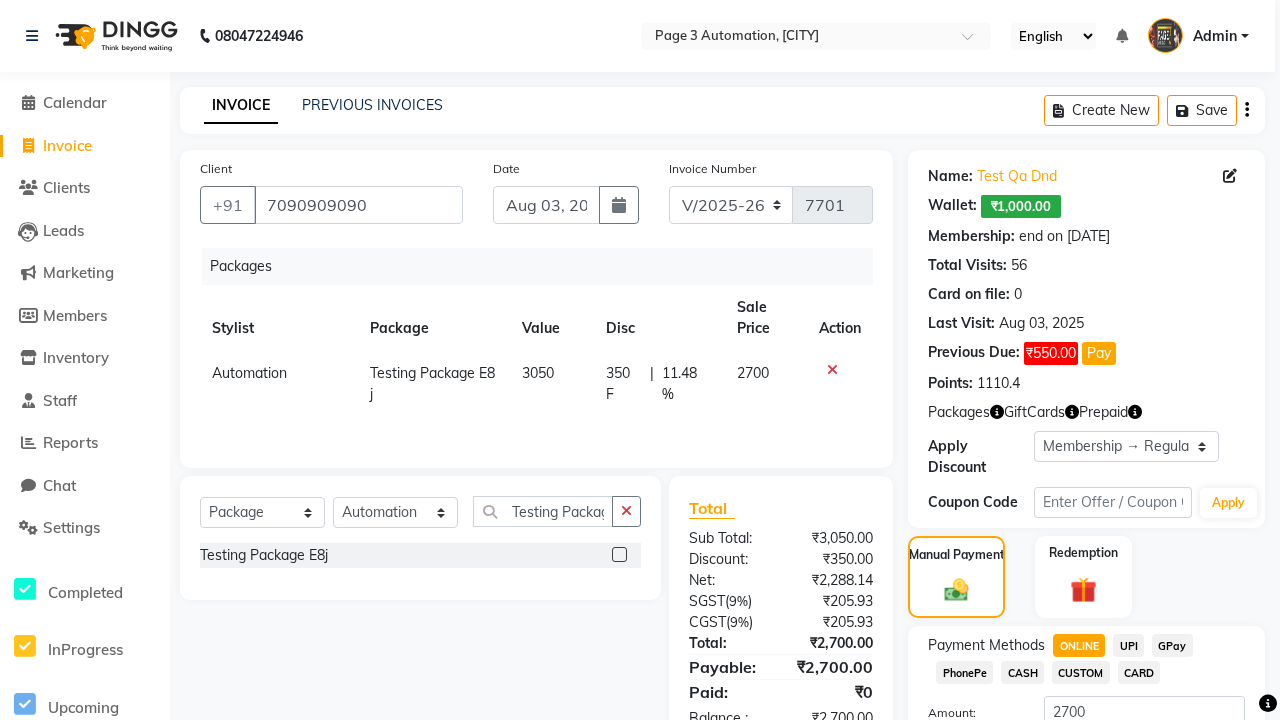 scroll, scrollTop: 153, scrollLeft: 0, axis: vertical 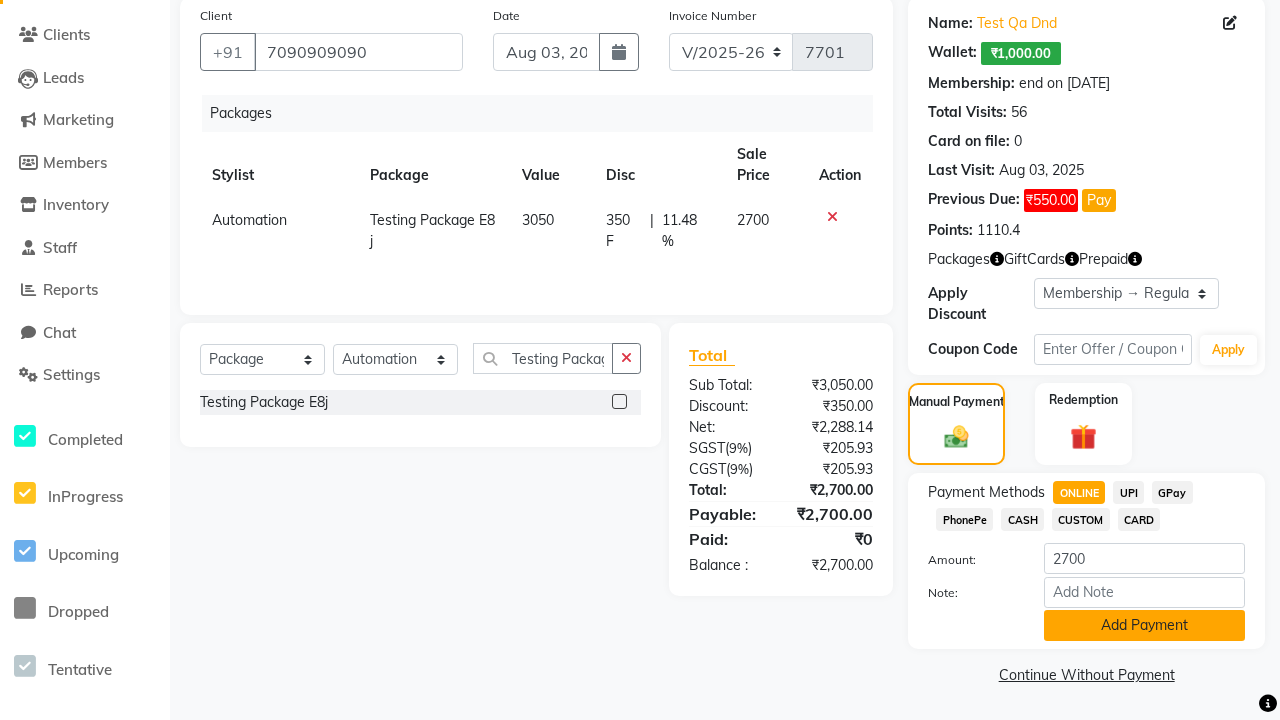 click on "Add Payment" 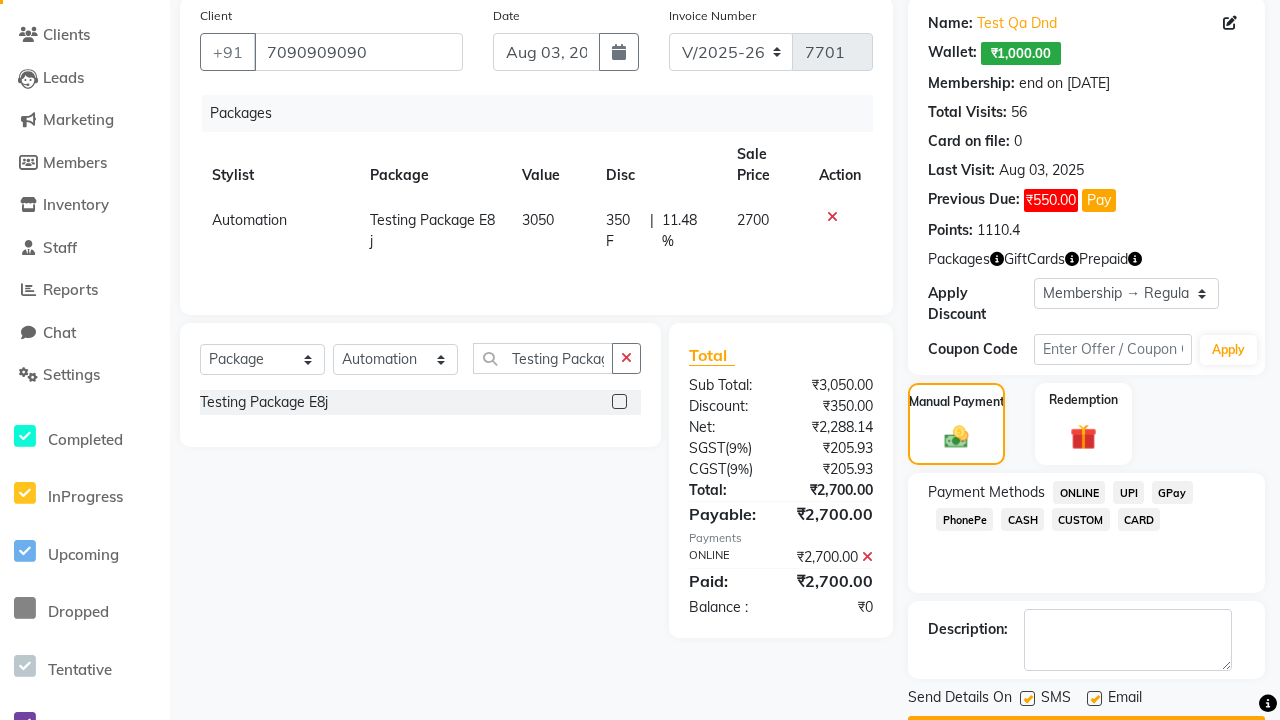 click 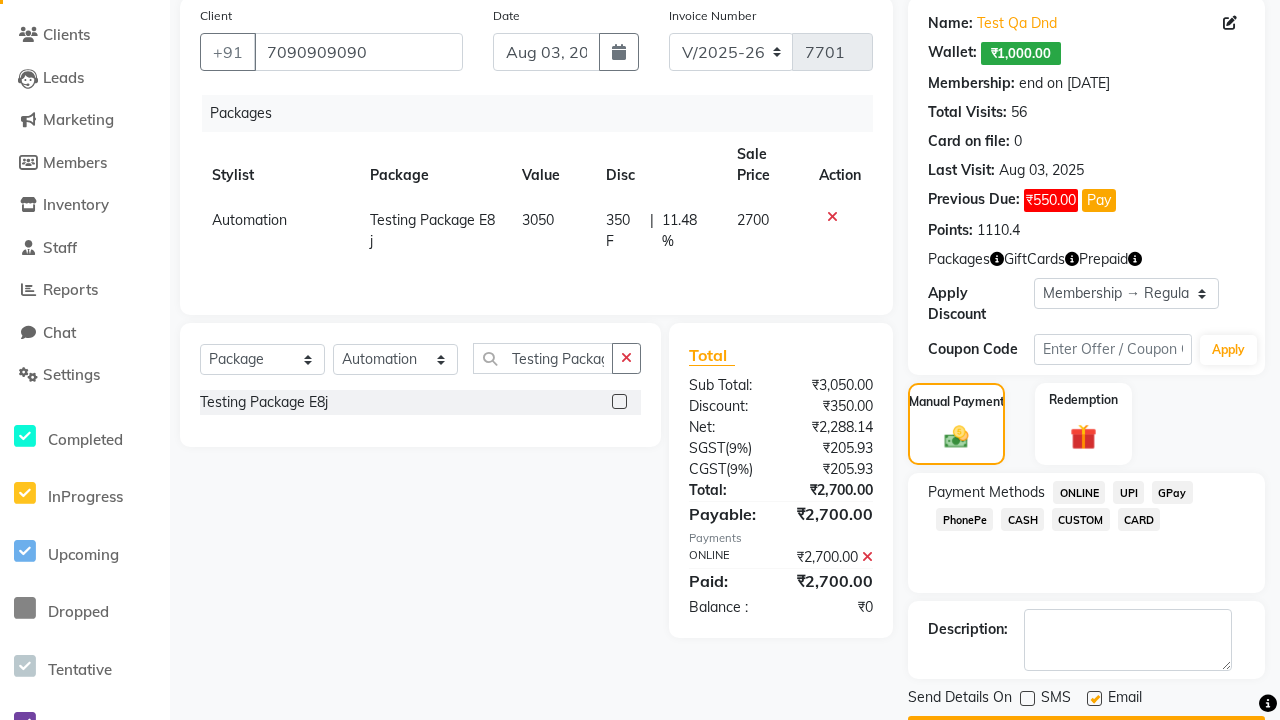 click 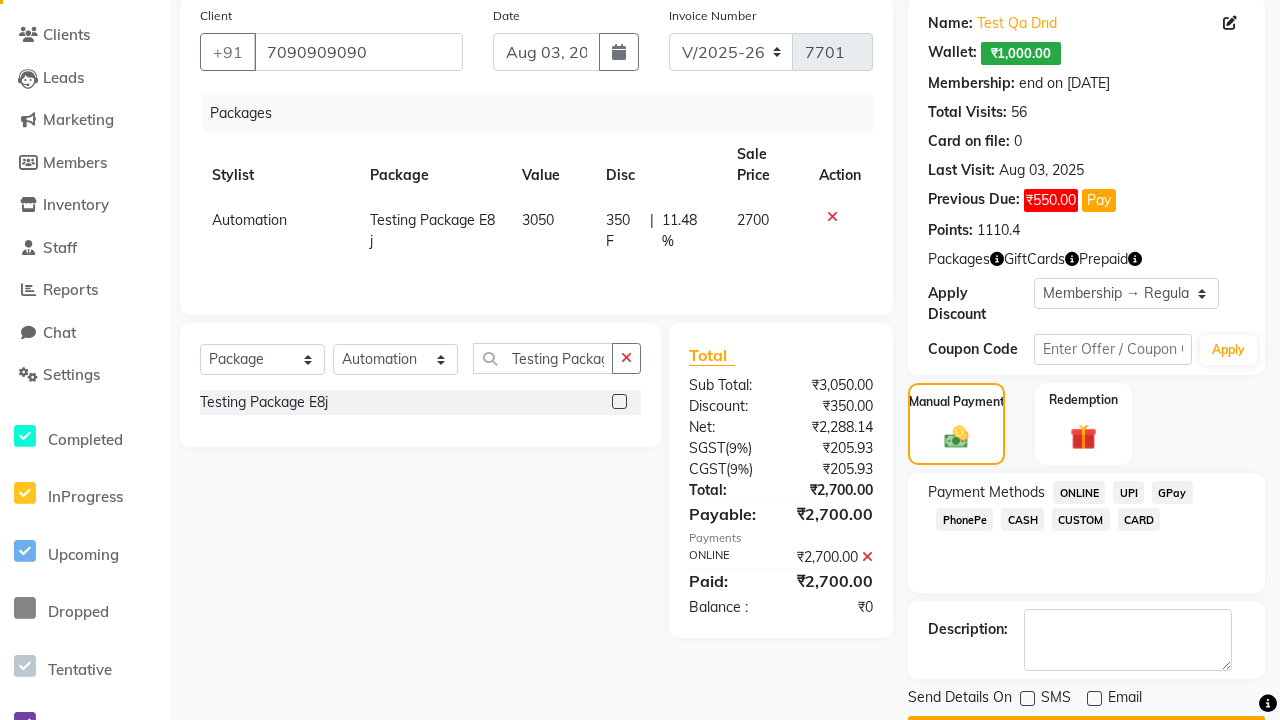 click on "Checkout" 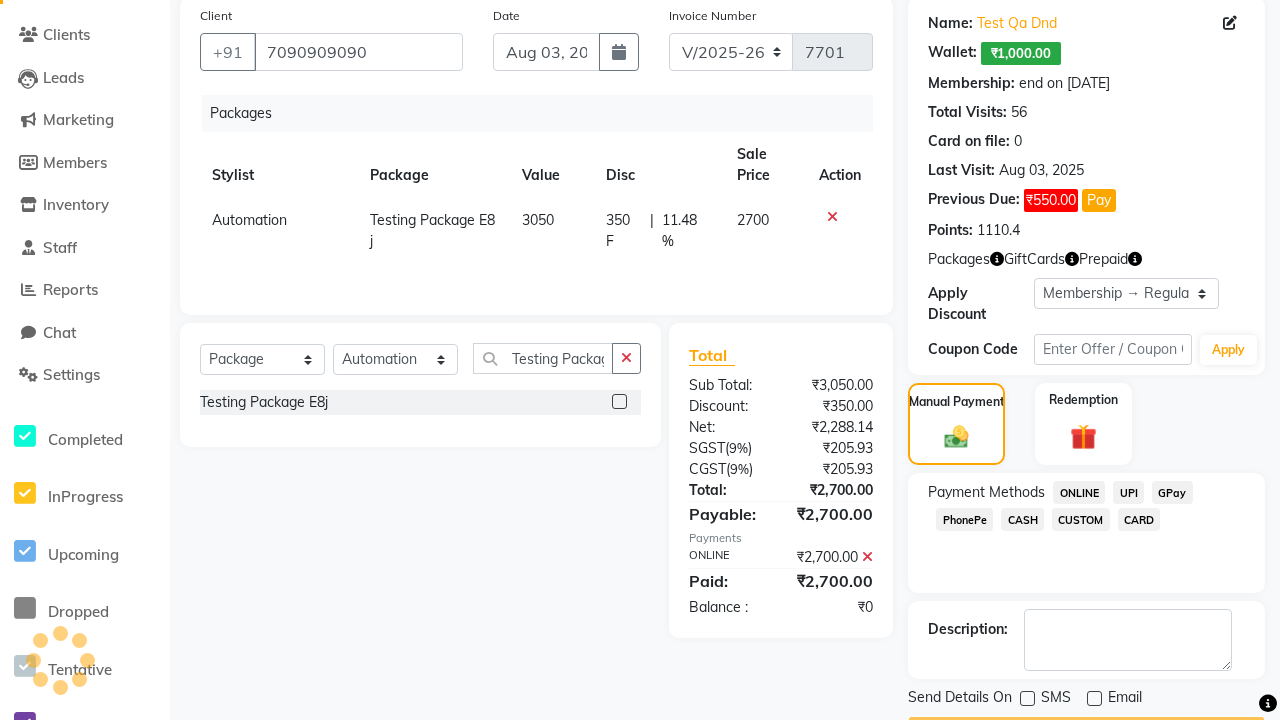 scroll, scrollTop: 180, scrollLeft: 0, axis: vertical 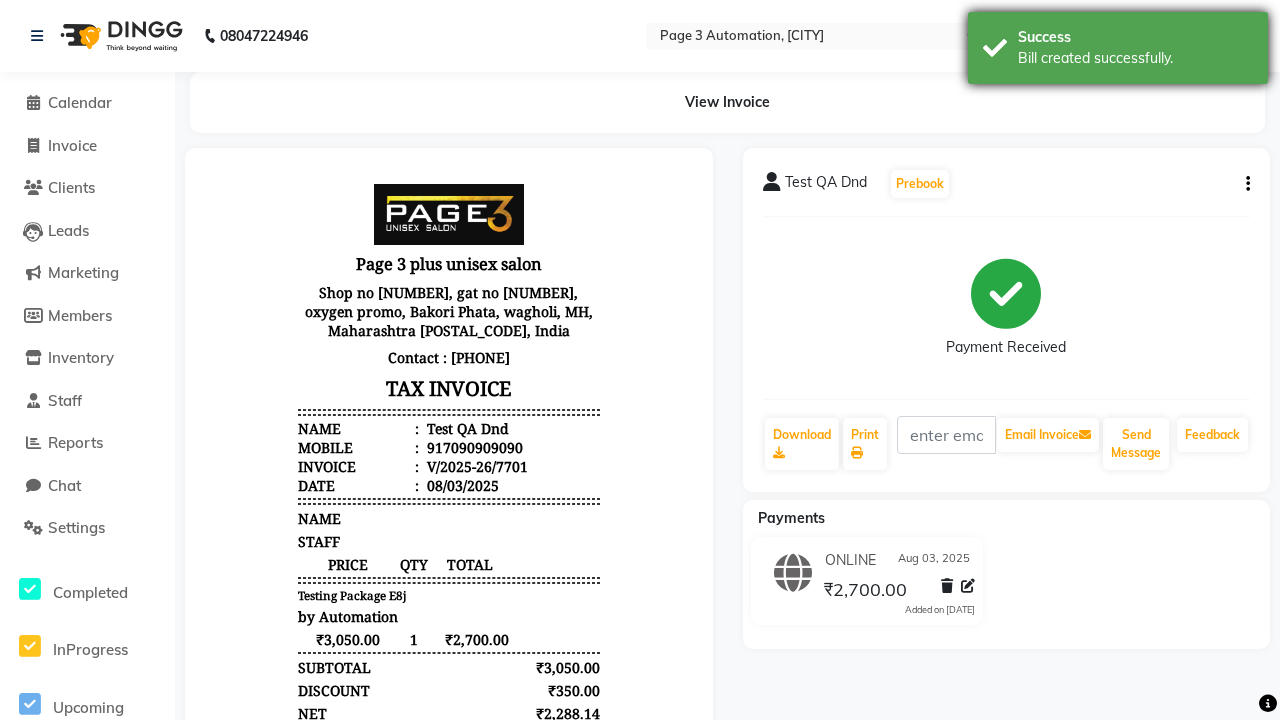 click on "Bill created successfully." at bounding box center [1135, 58] 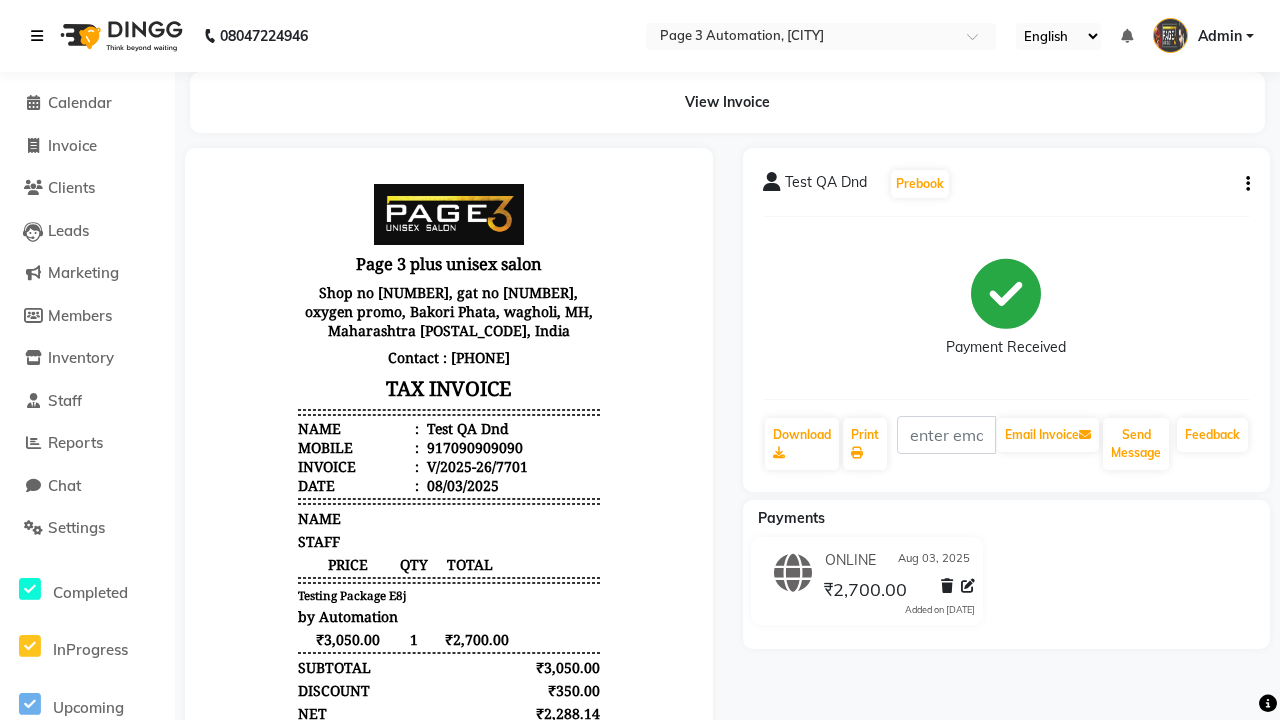 click at bounding box center (37, 36) 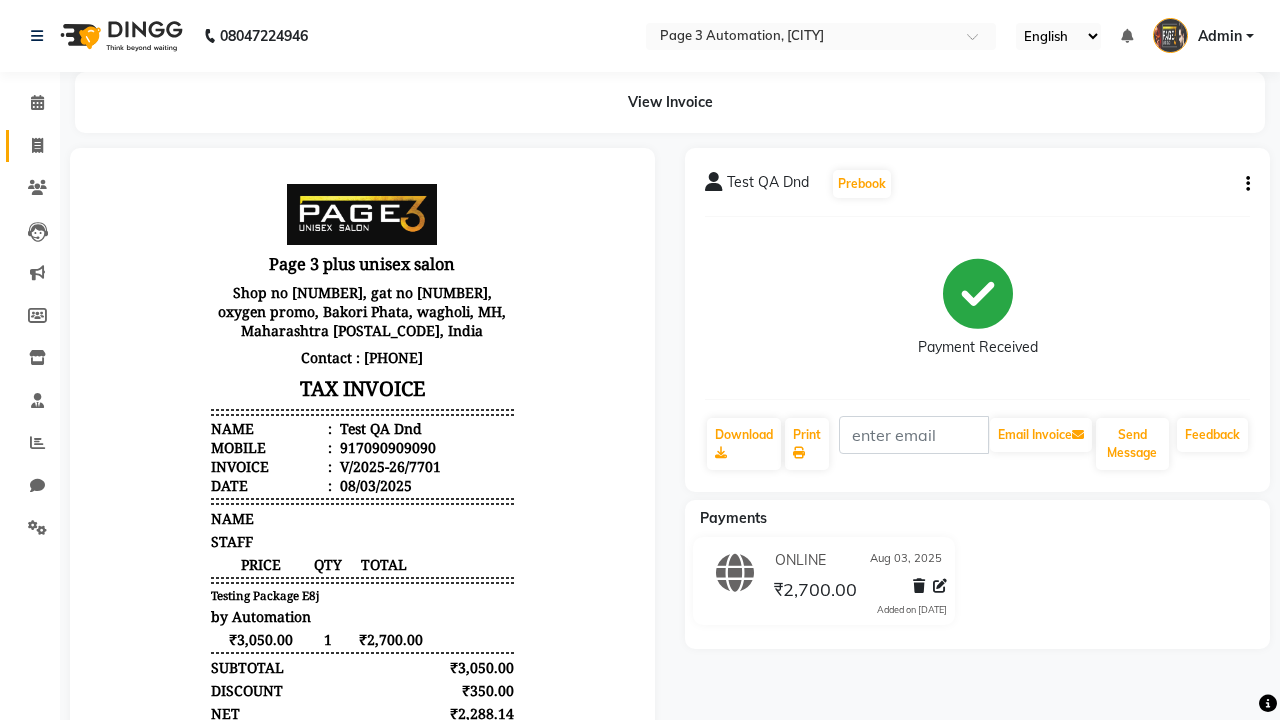 click 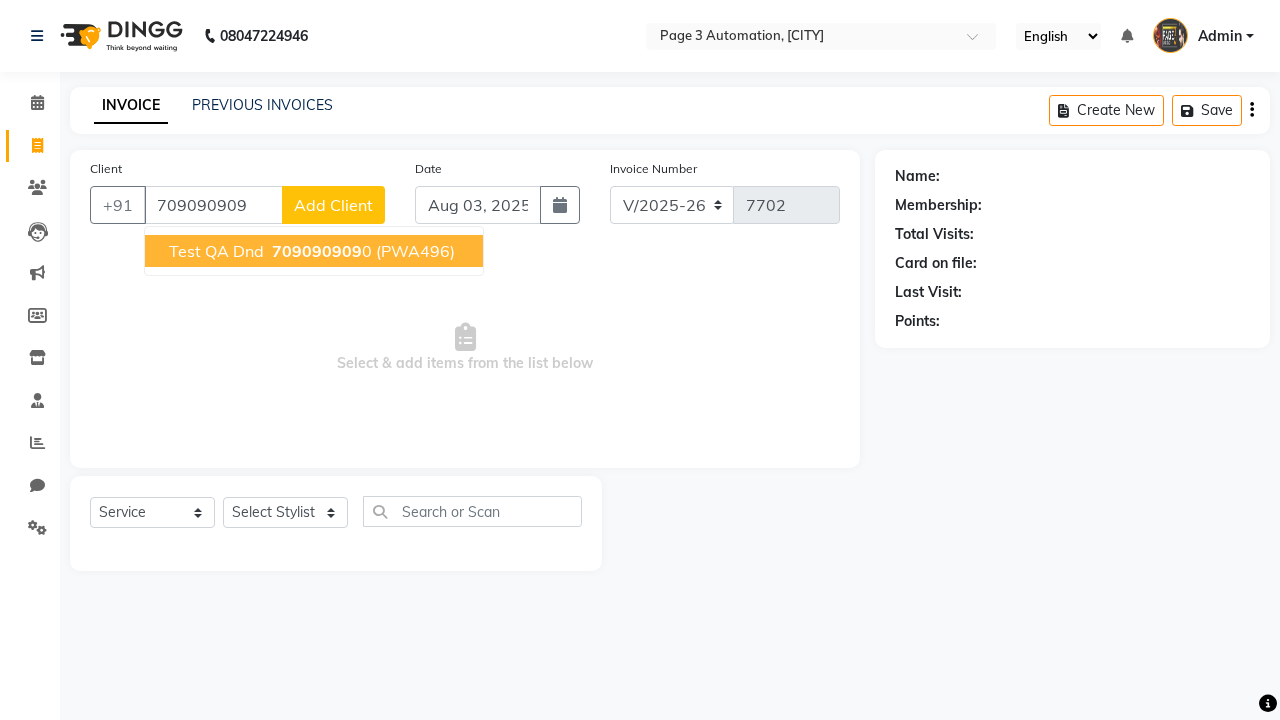 click on "709090909" at bounding box center (317, 251) 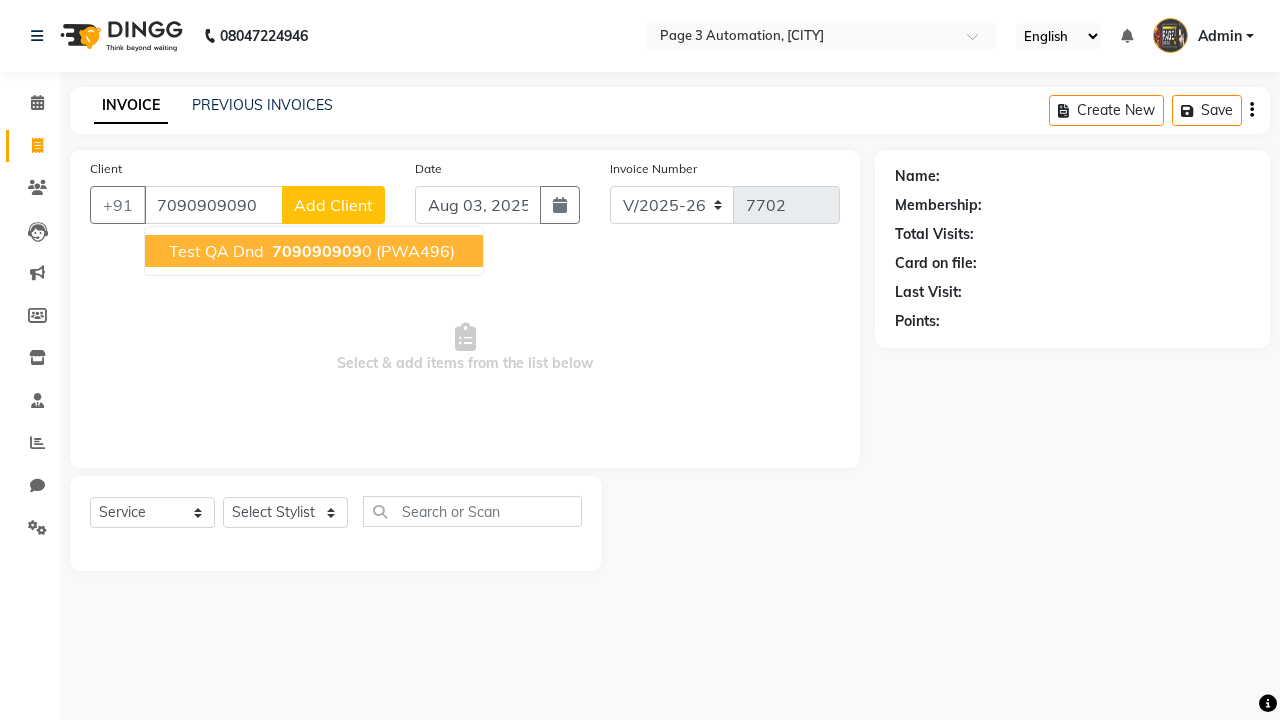 type on "7090909090" 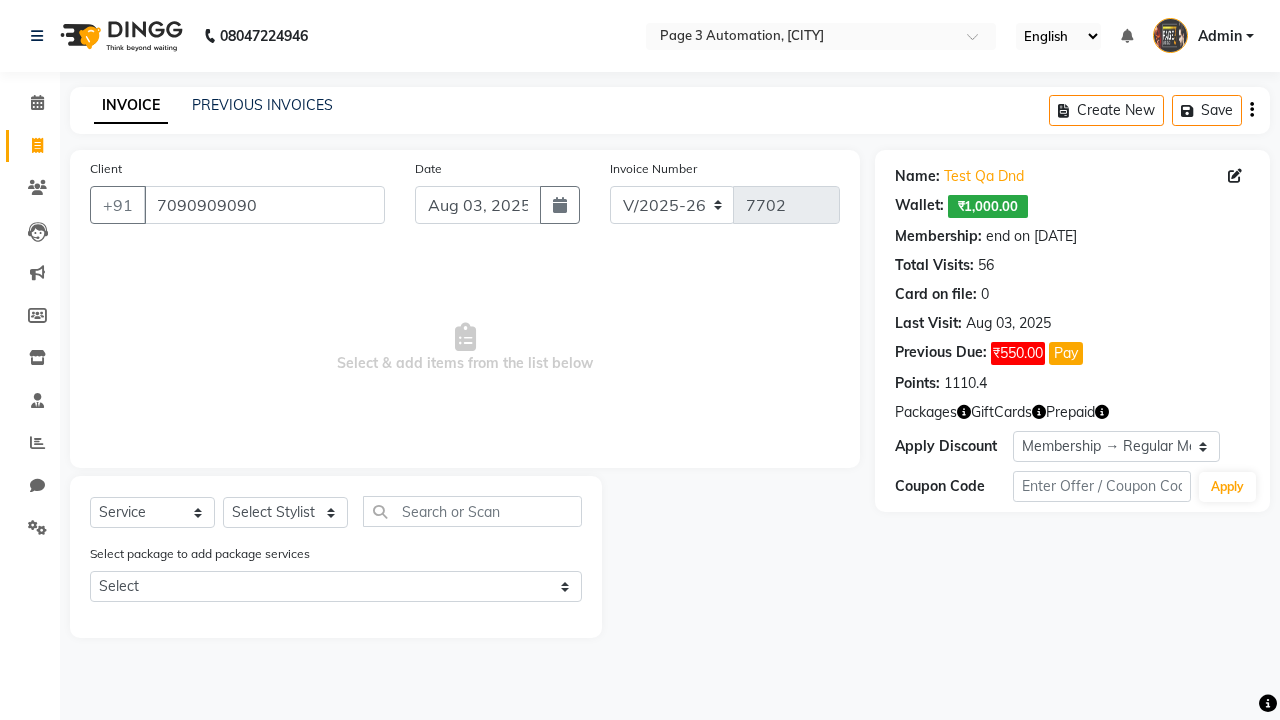 select on "0:" 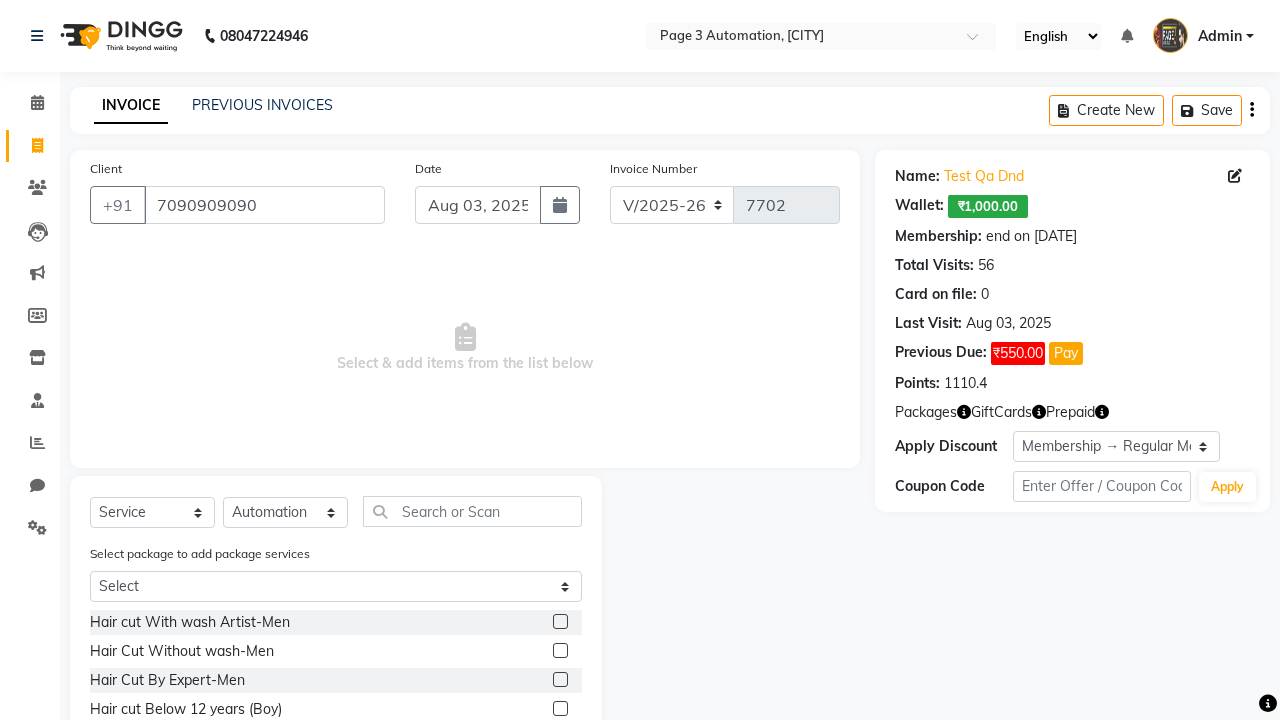 click 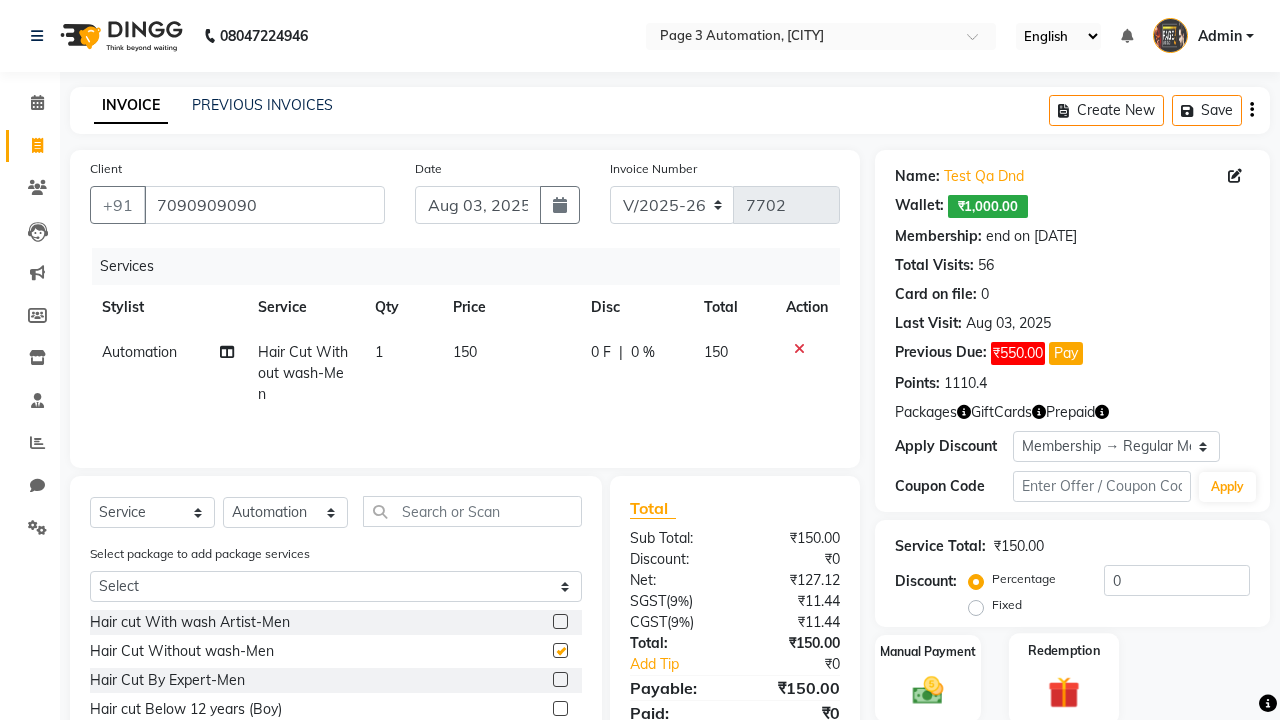click 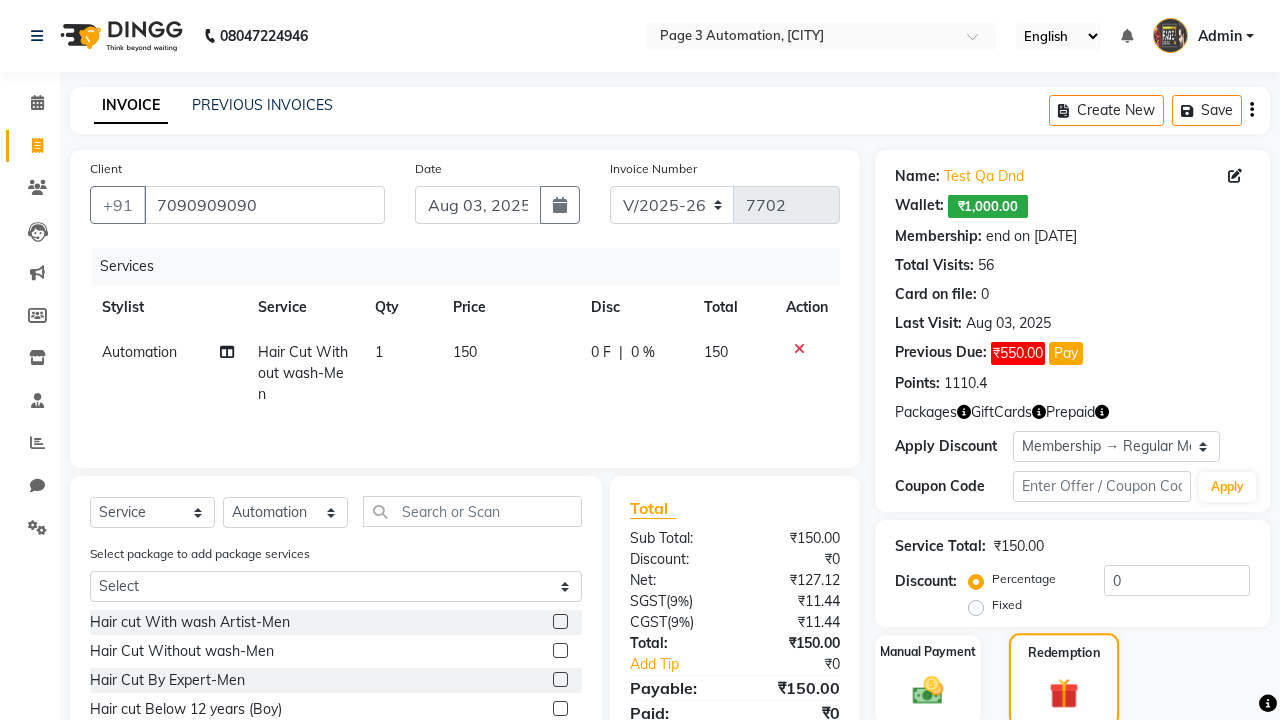 checkbox on "false" 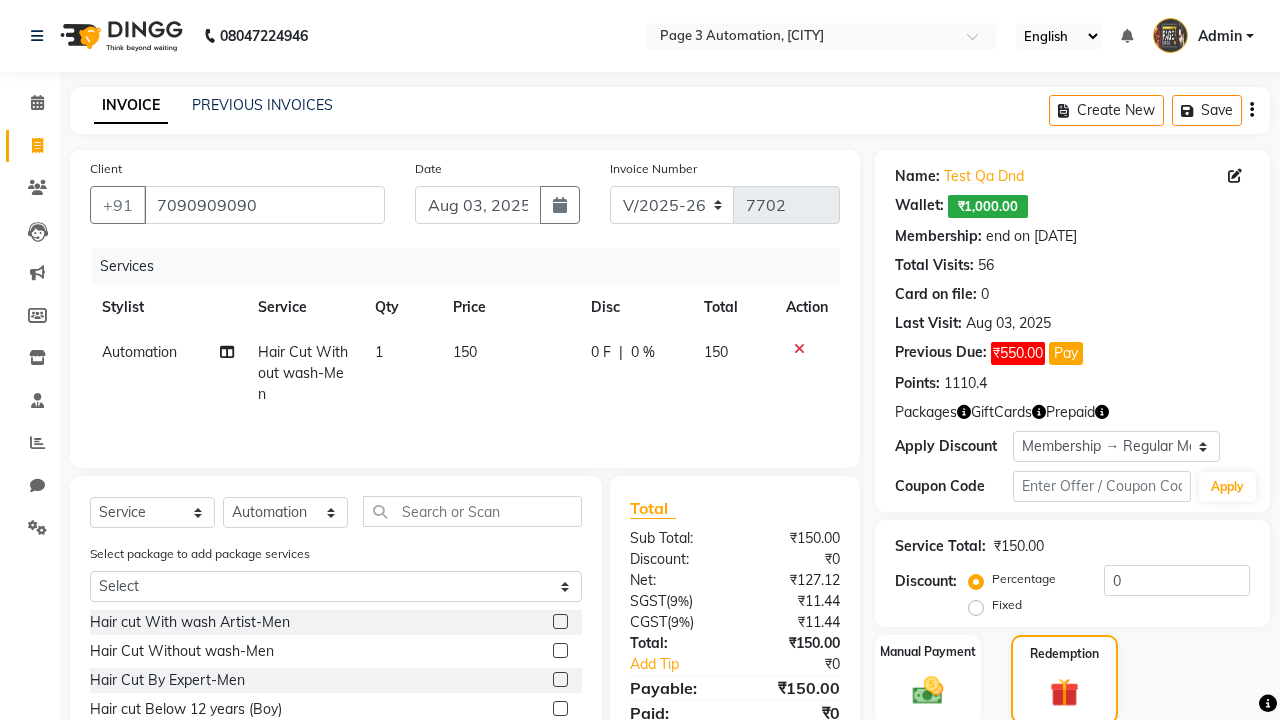 click on "Package  2" 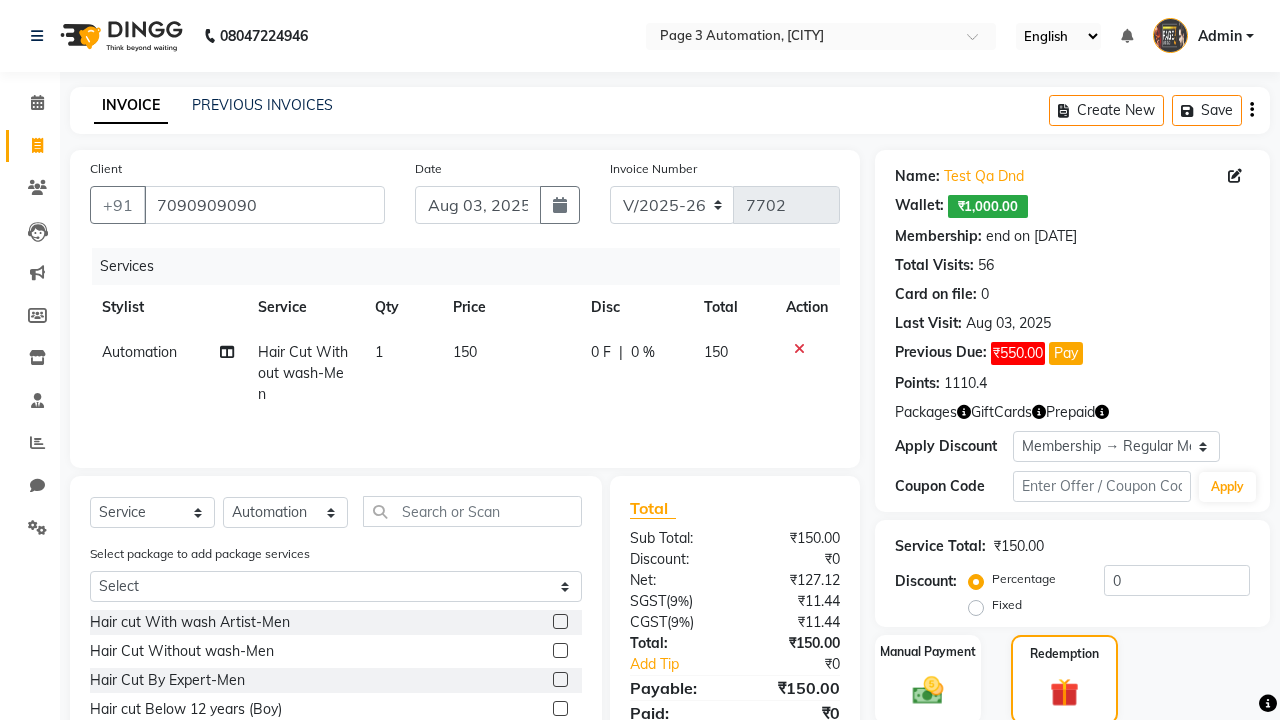 scroll, scrollTop: 203, scrollLeft: 0, axis: vertical 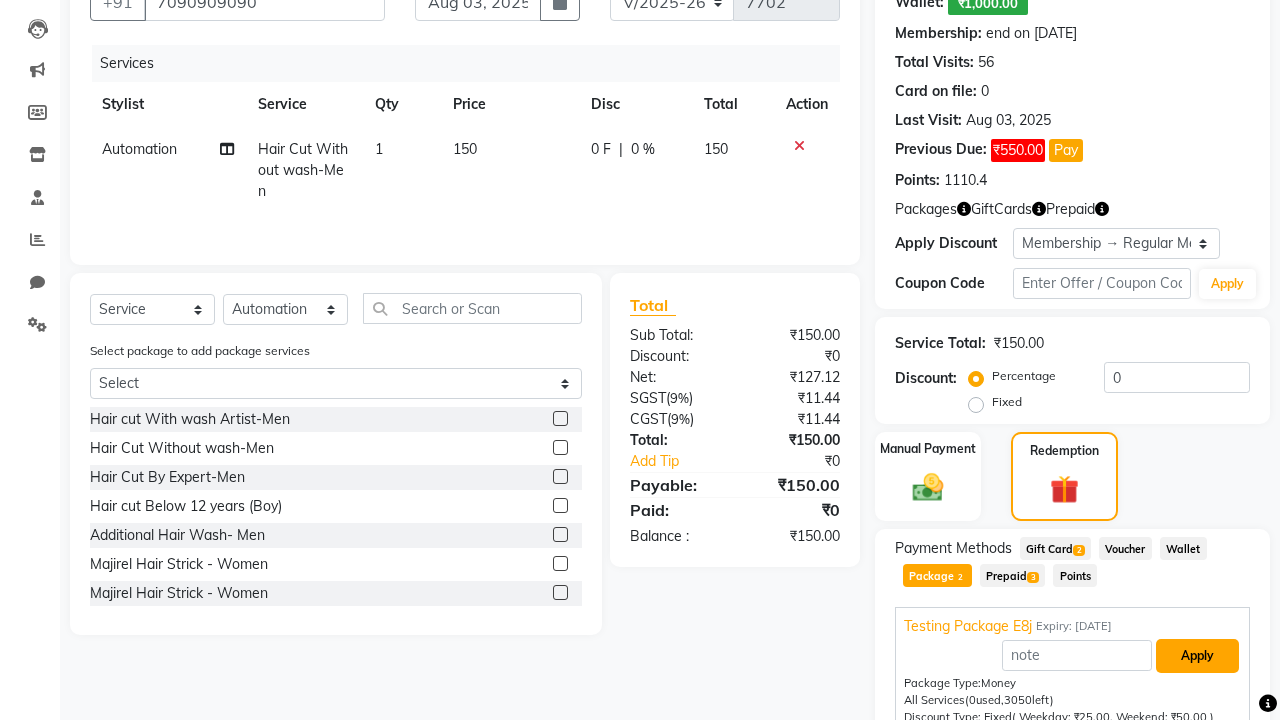 click on "Apply" at bounding box center (1197, 656) 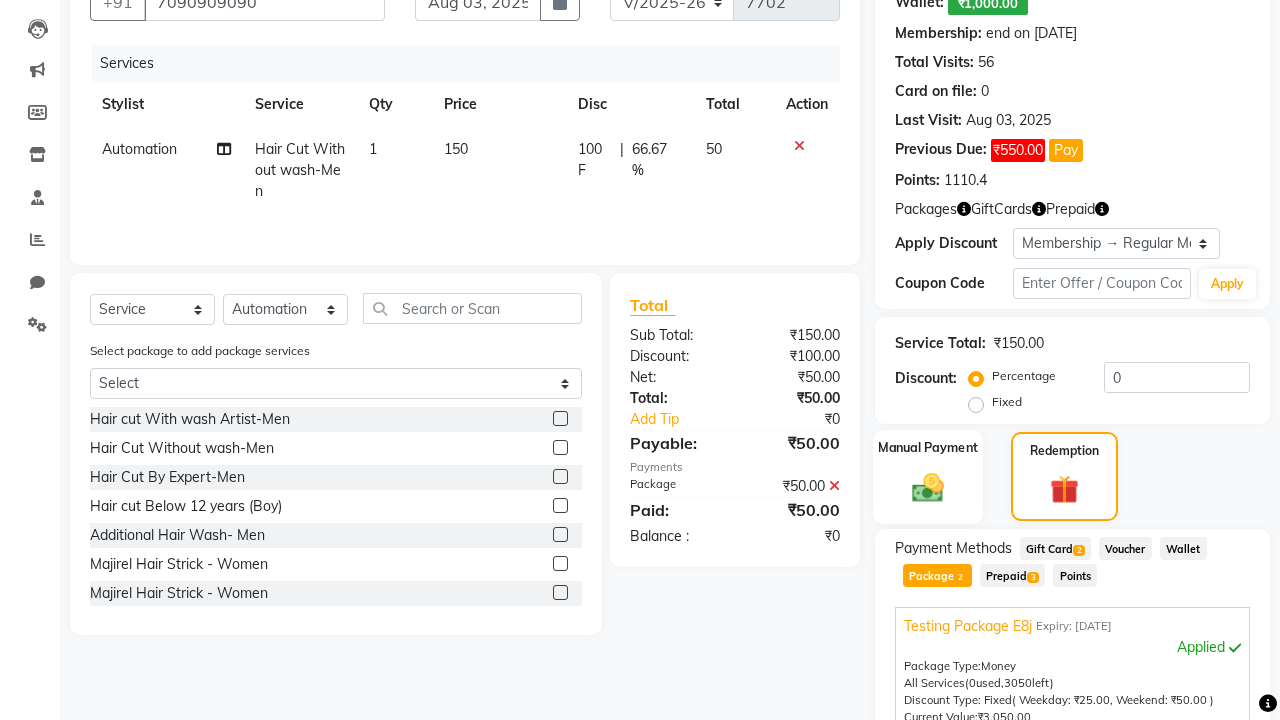click 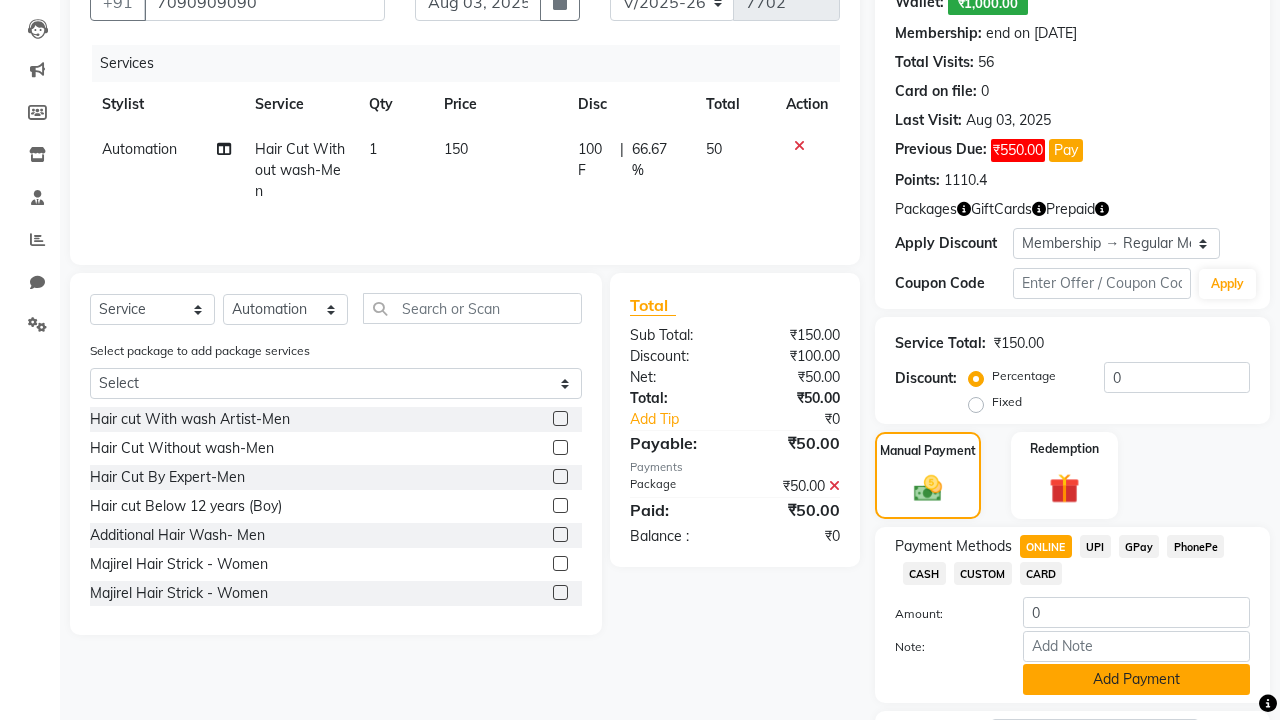 click on "Add Payment" 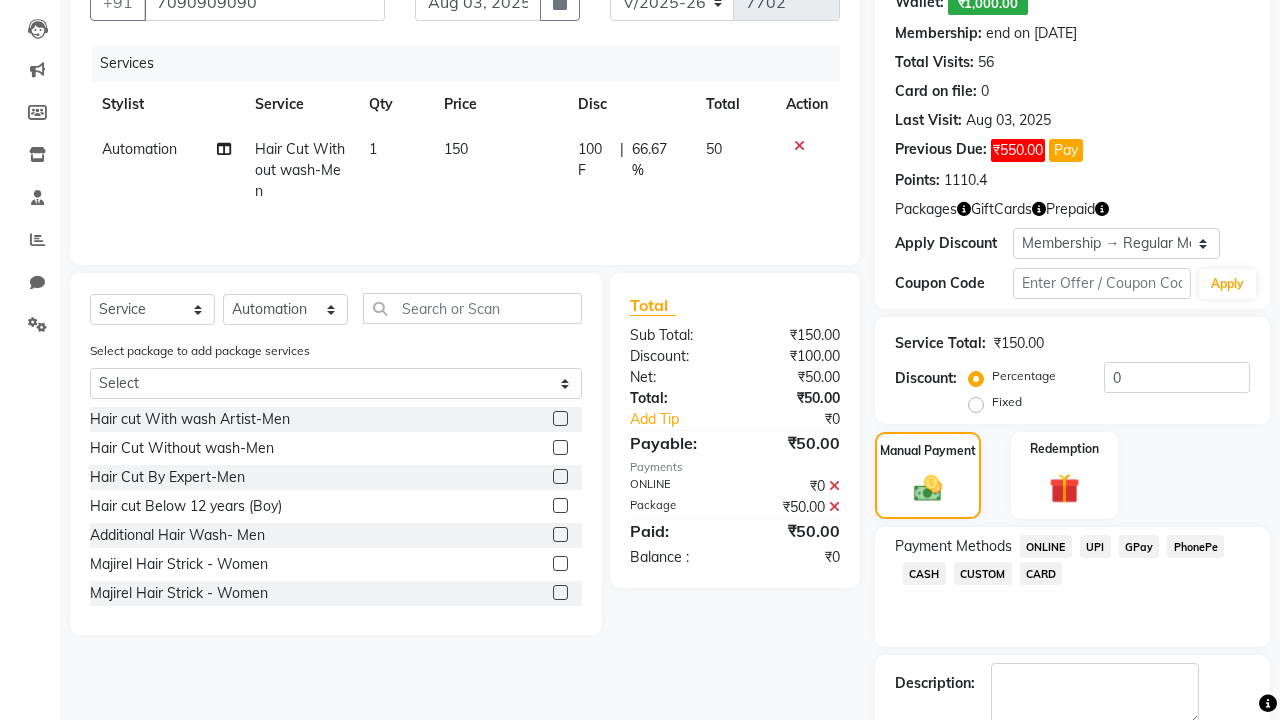 click 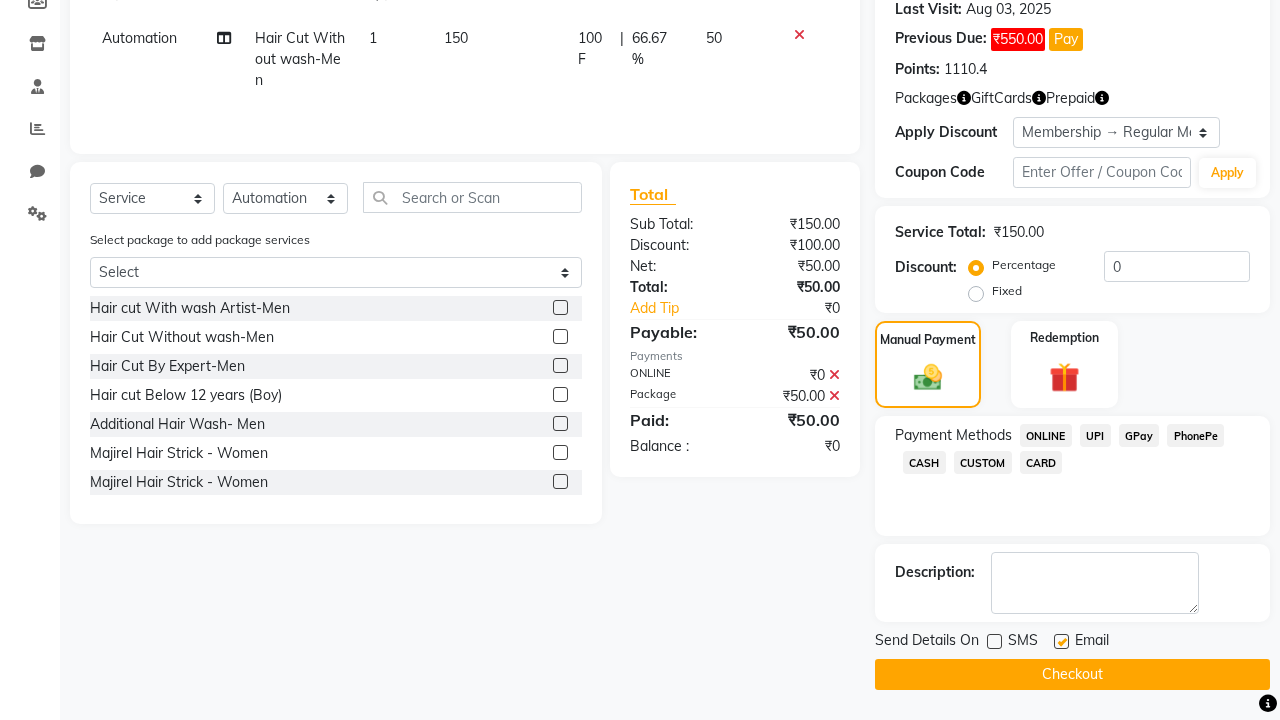 click 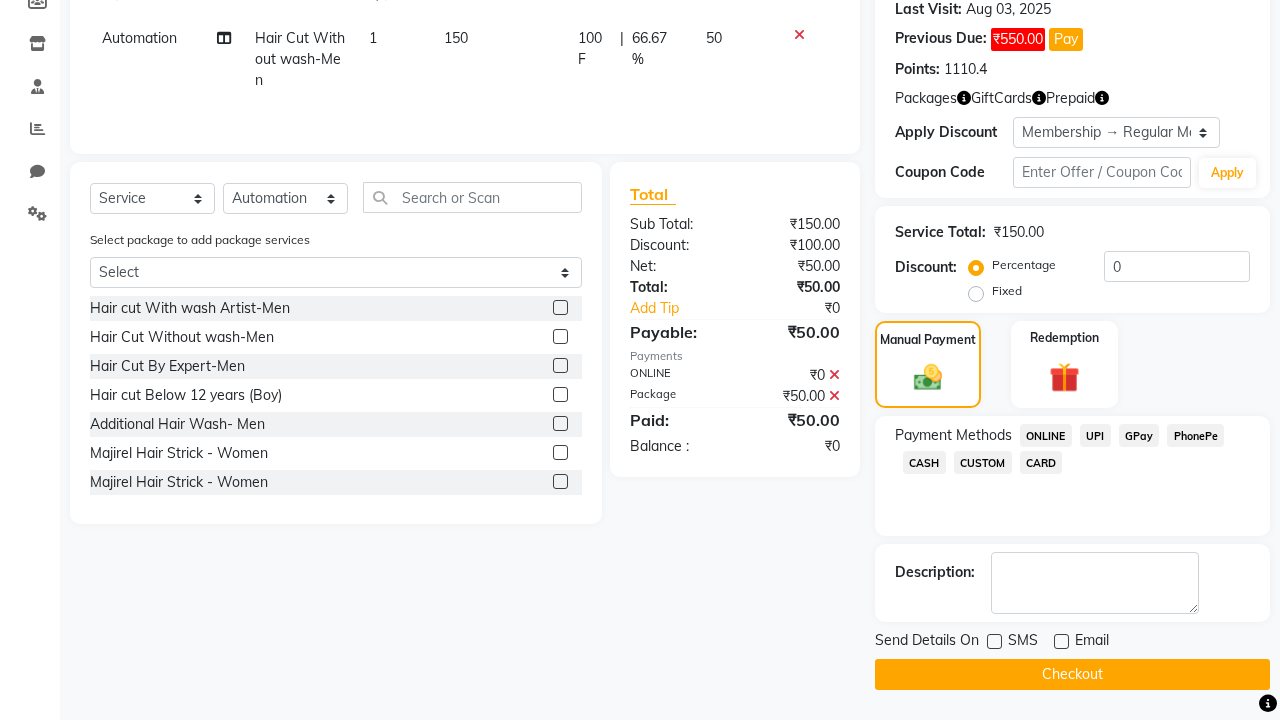 click on "Checkout" 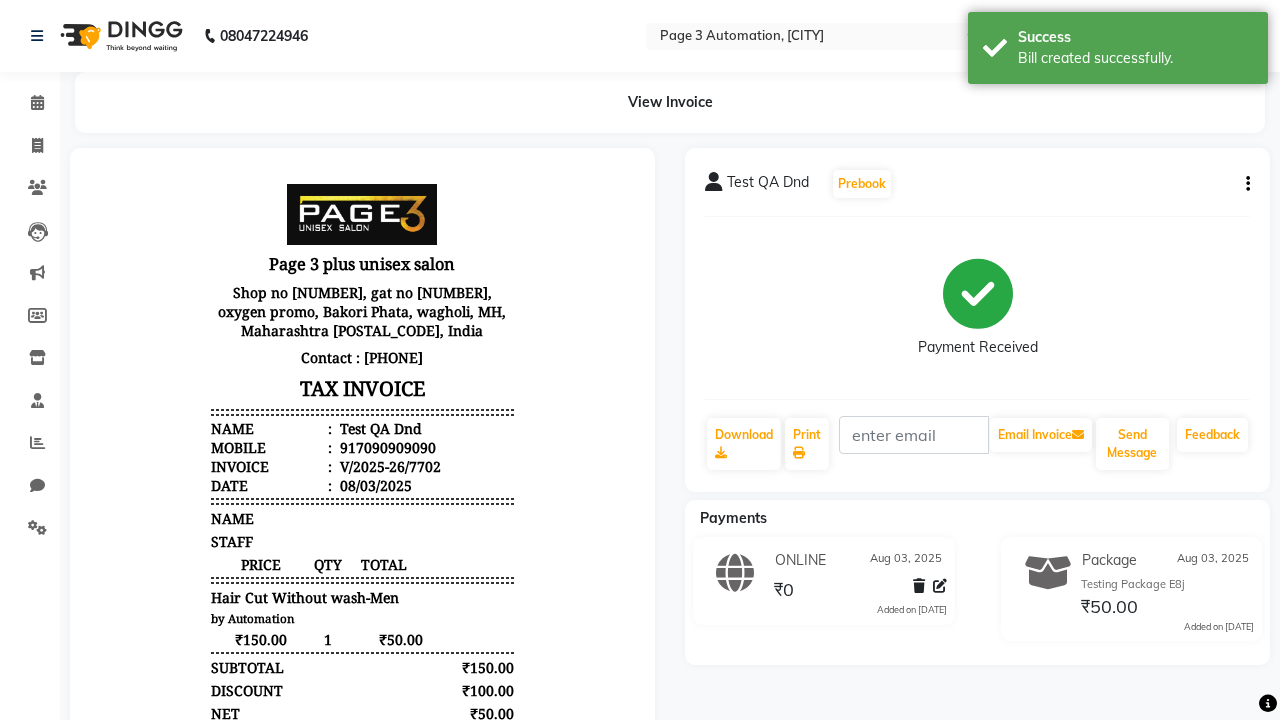 scroll, scrollTop: 0, scrollLeft: 0, axis: both 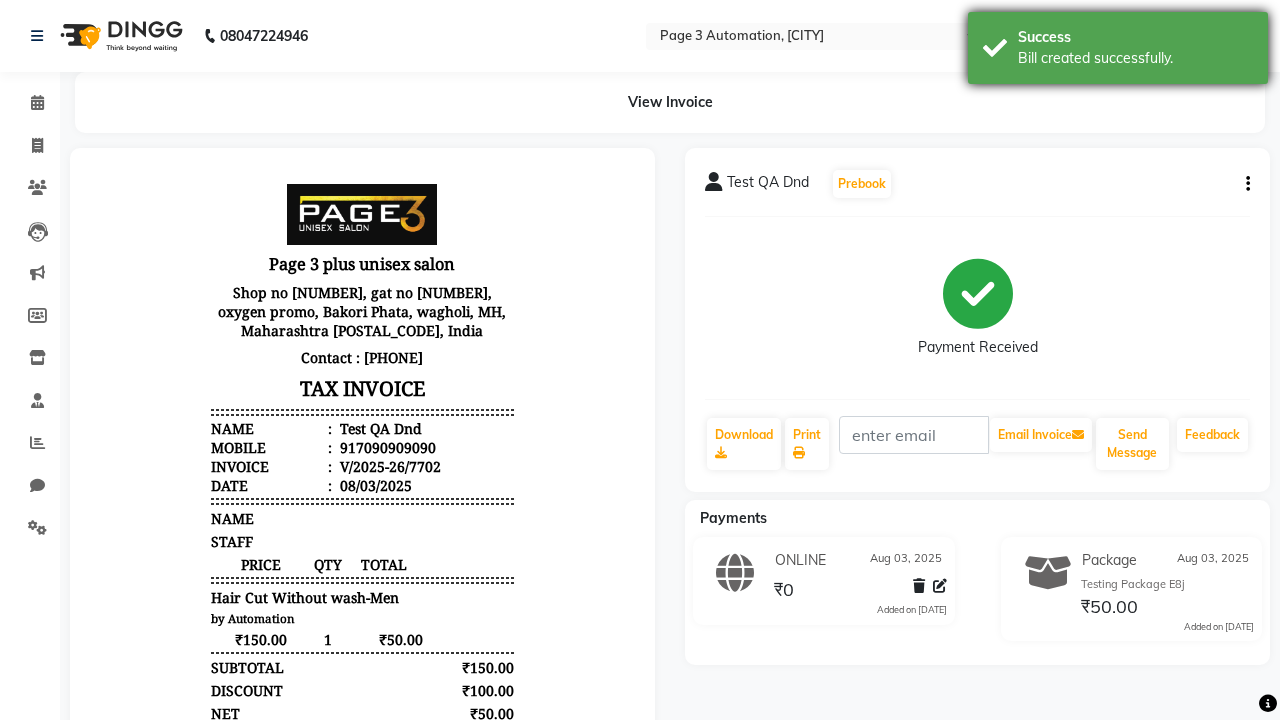 click on "Bill created successfully." at bounding box center (1135, 58) 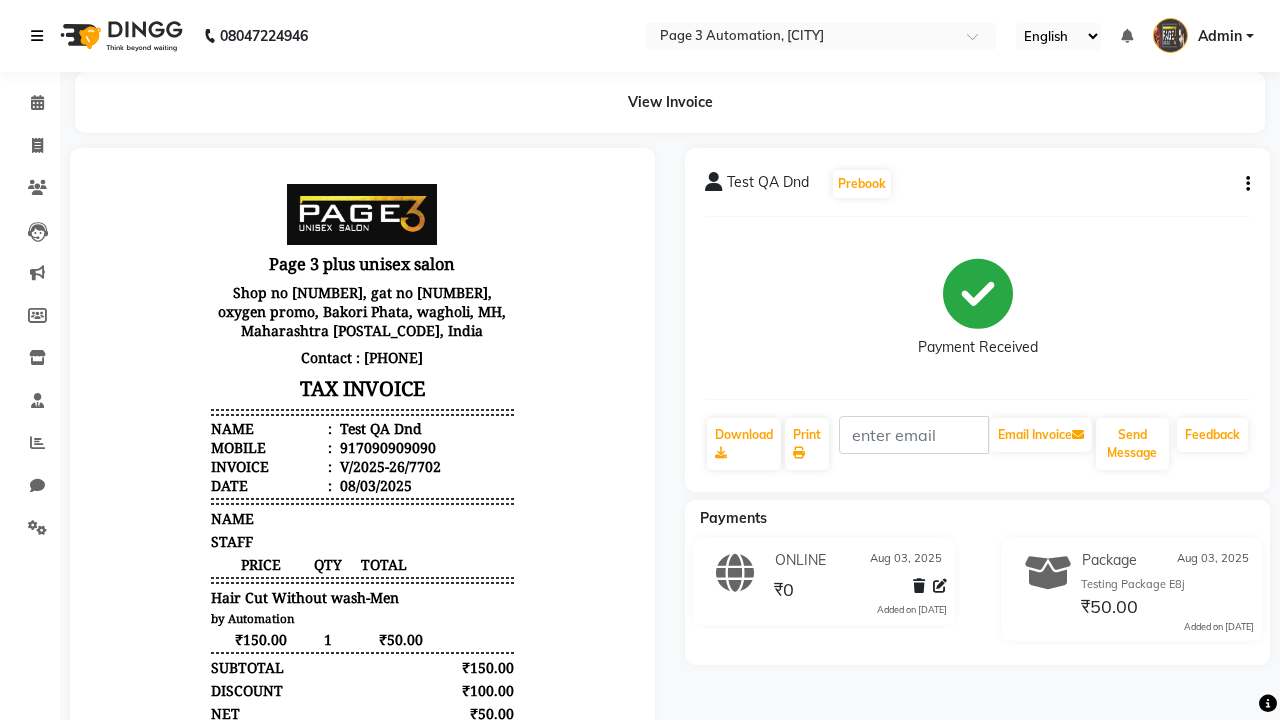 click at bounding box center [37, 36] 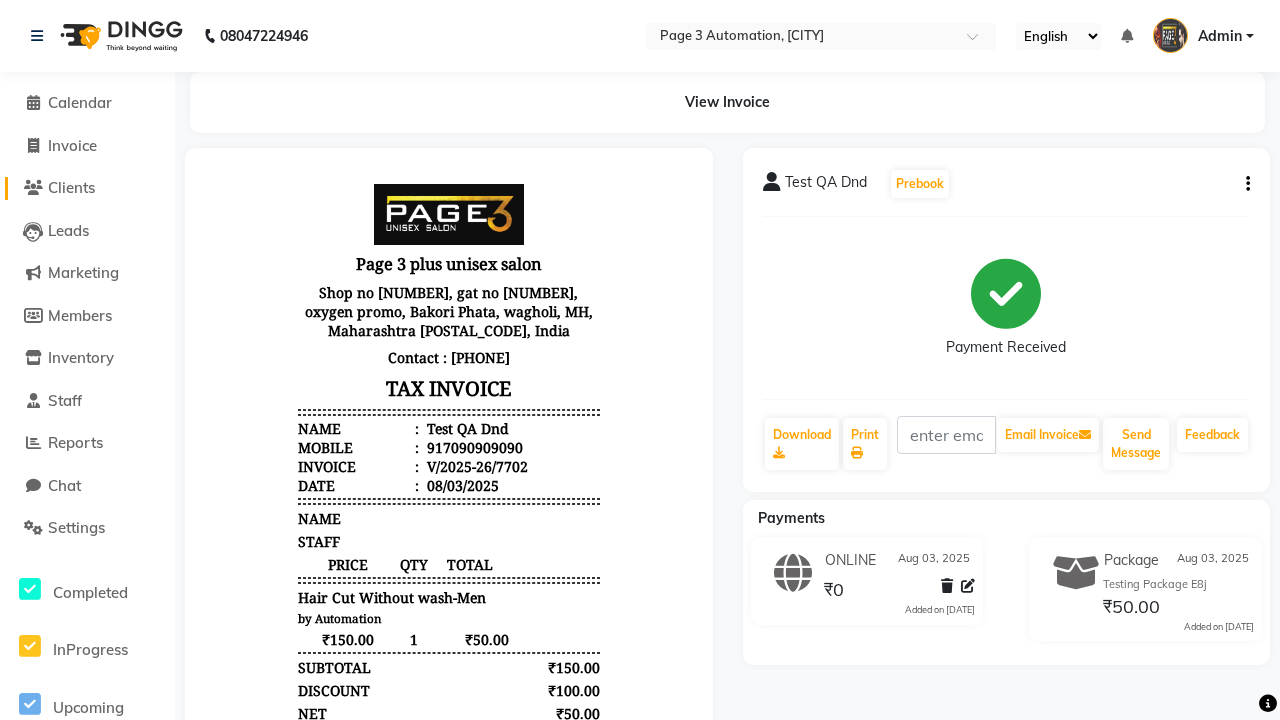 click on "Clients" 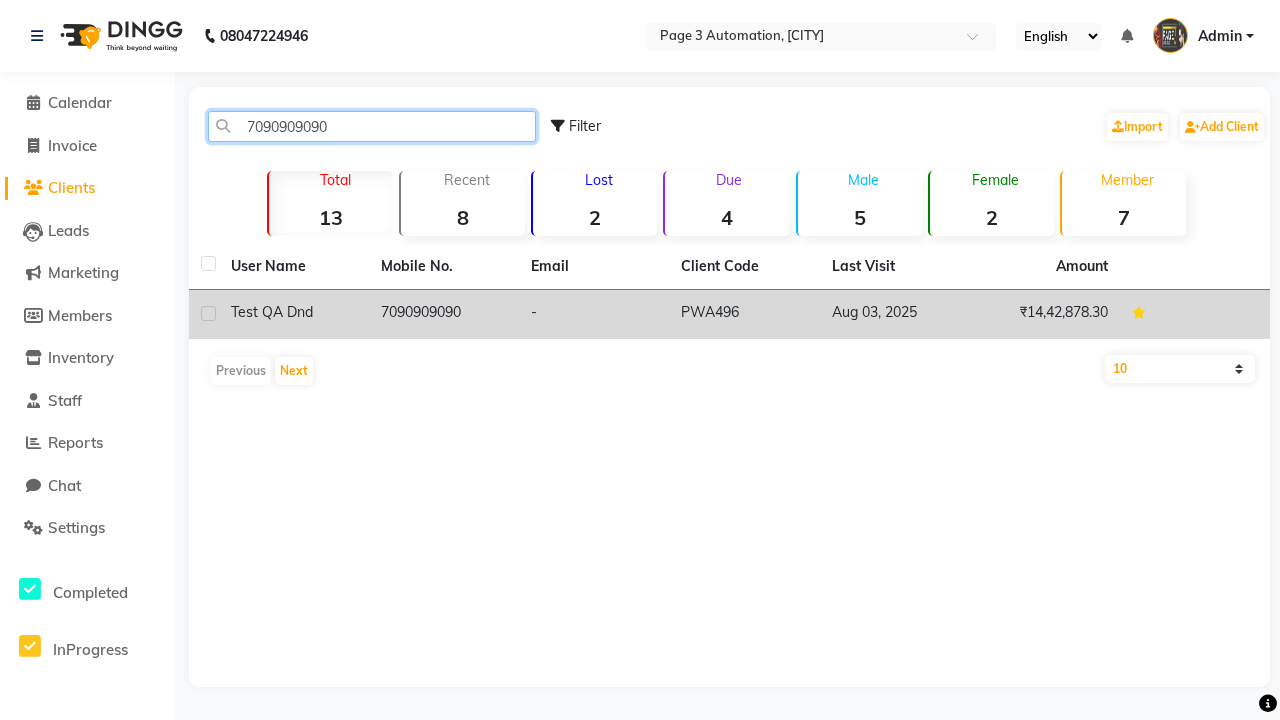 type on "7090909090" 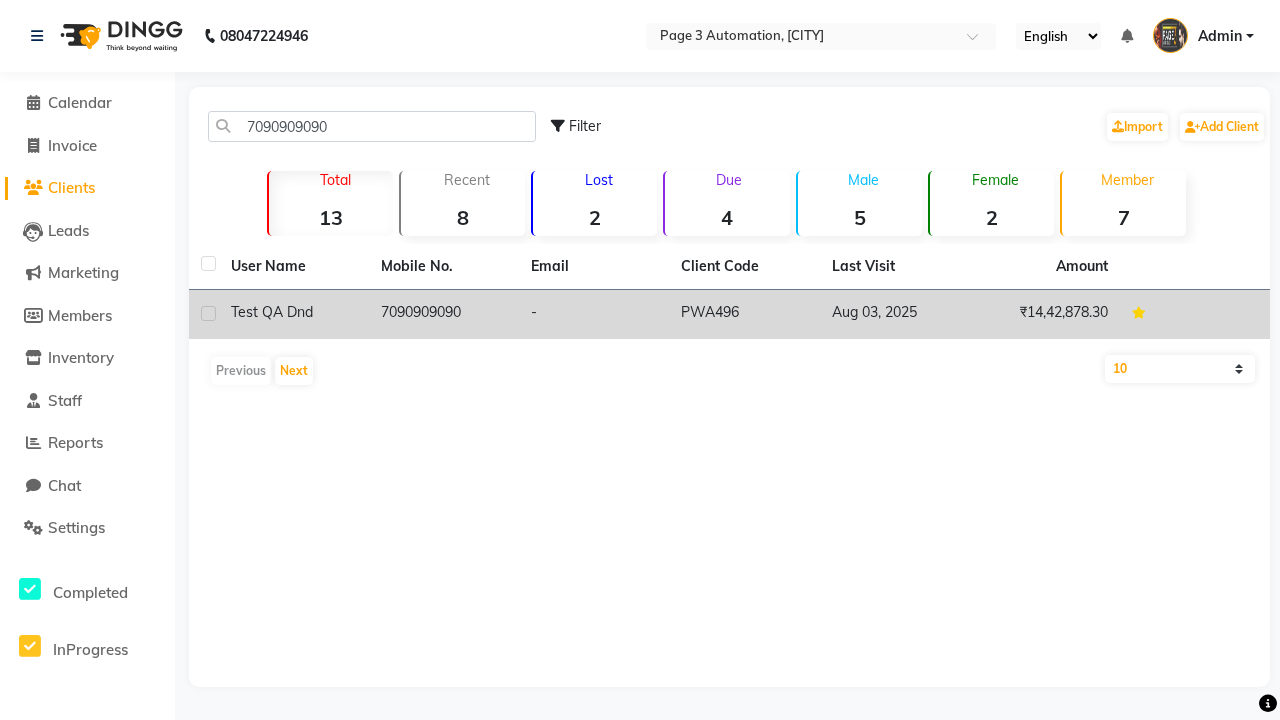click on "7090909090" 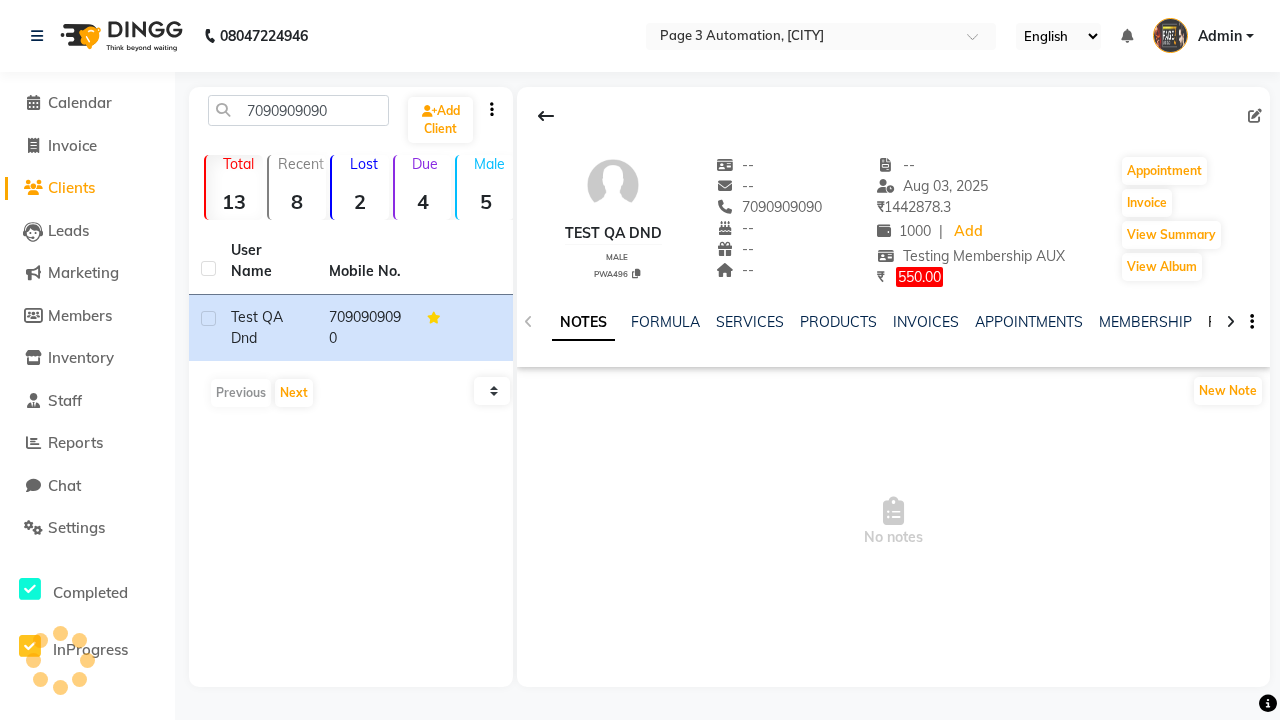 click on "PACKAGES" 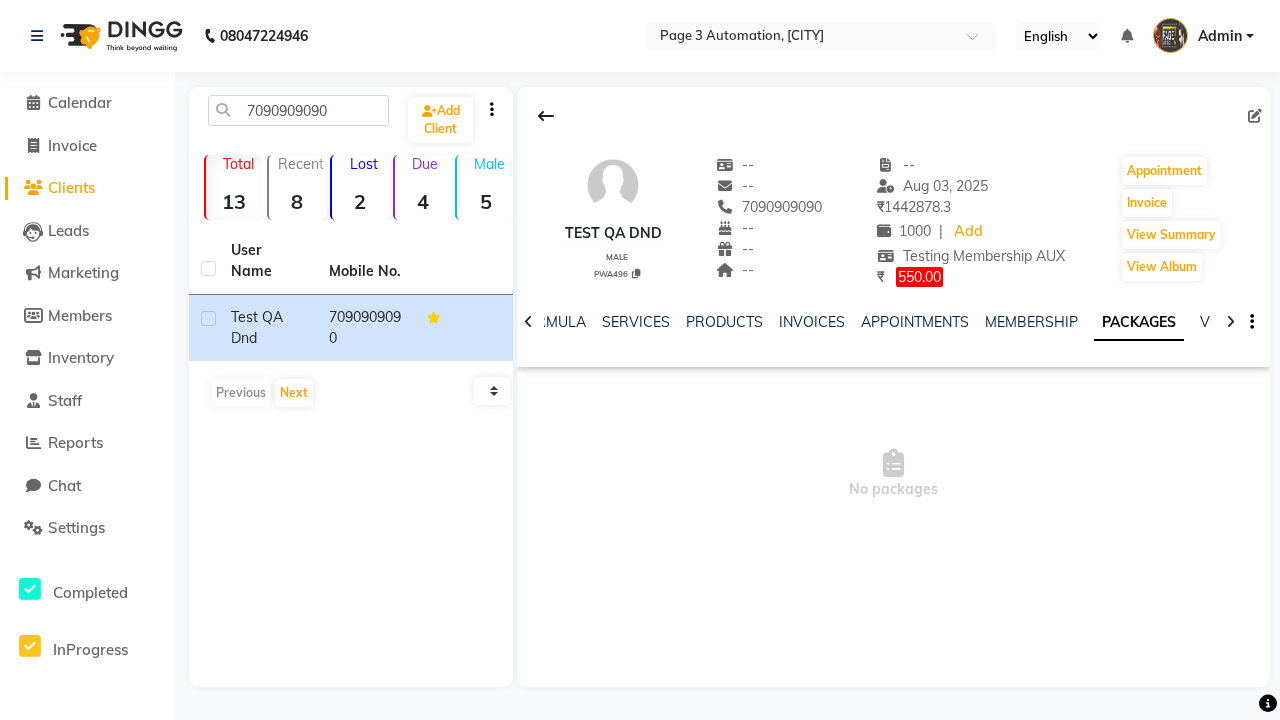 scroll, scrollTop: 0, scrollLeft: 71, axis: horizontal 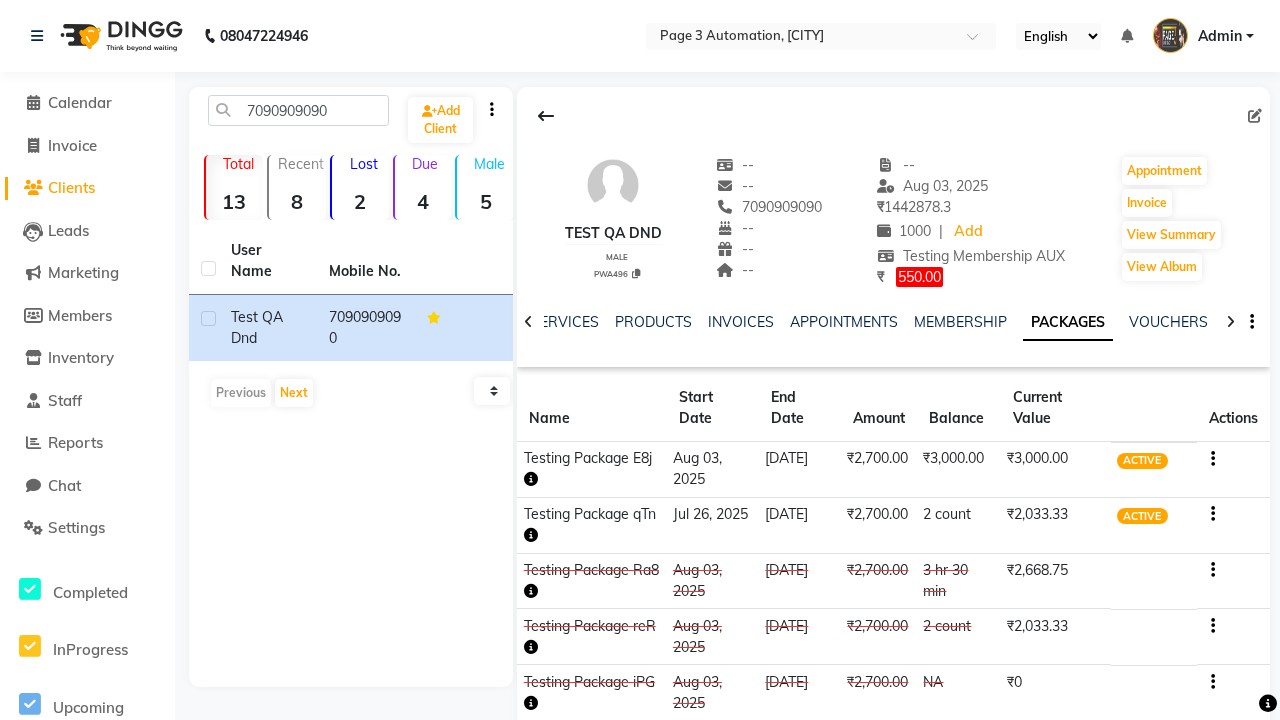 click 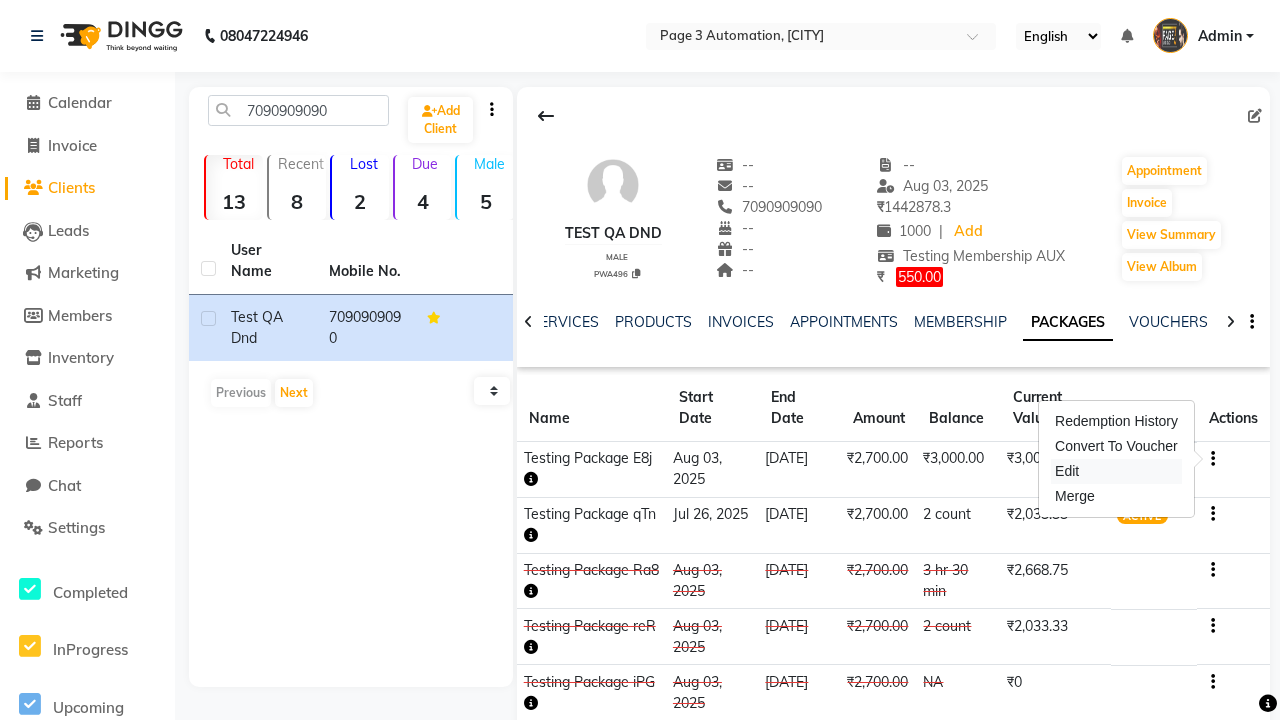 click on "Edit" at bounding box center [1116, 471] 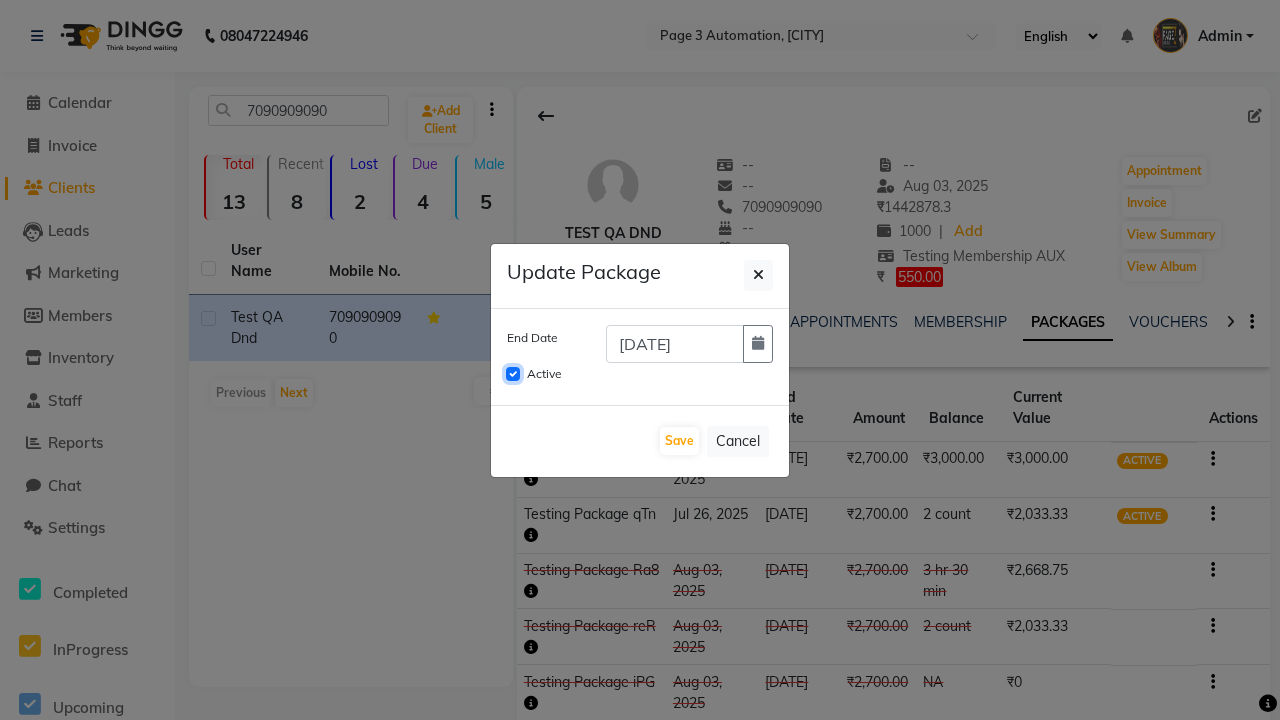 click on "Active" at bounding box center (513, 374) 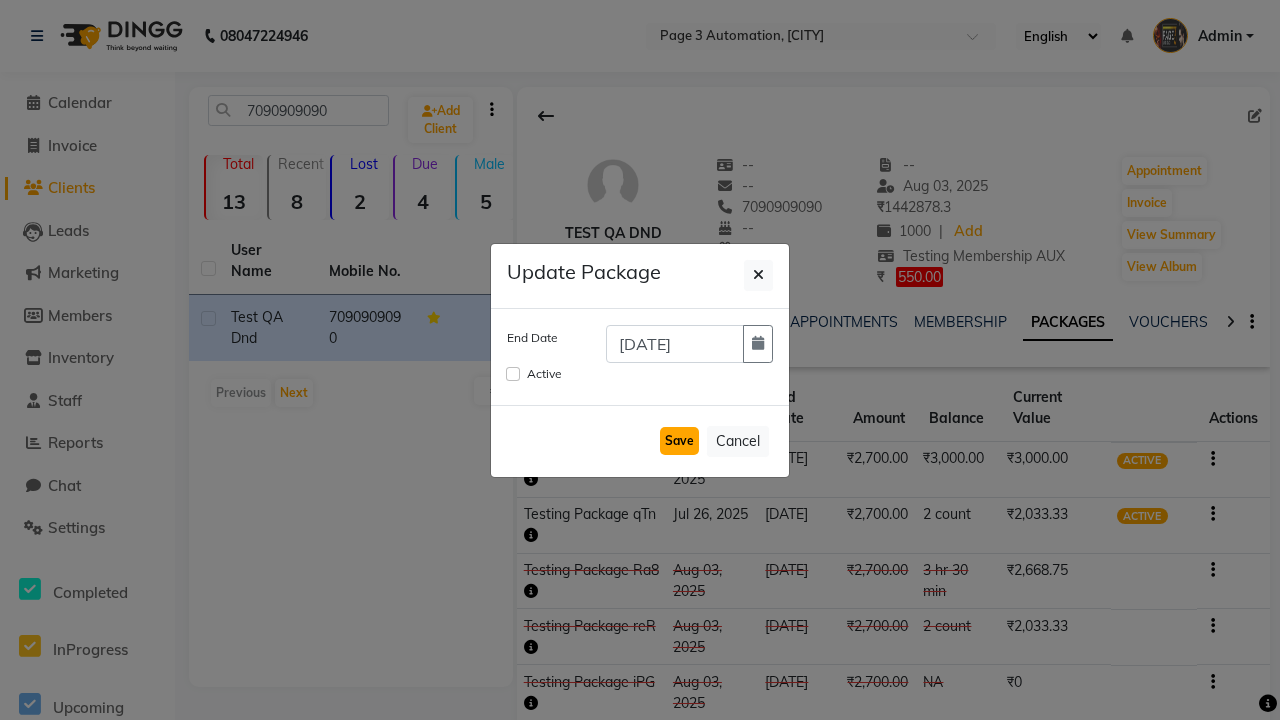 click on "Save" 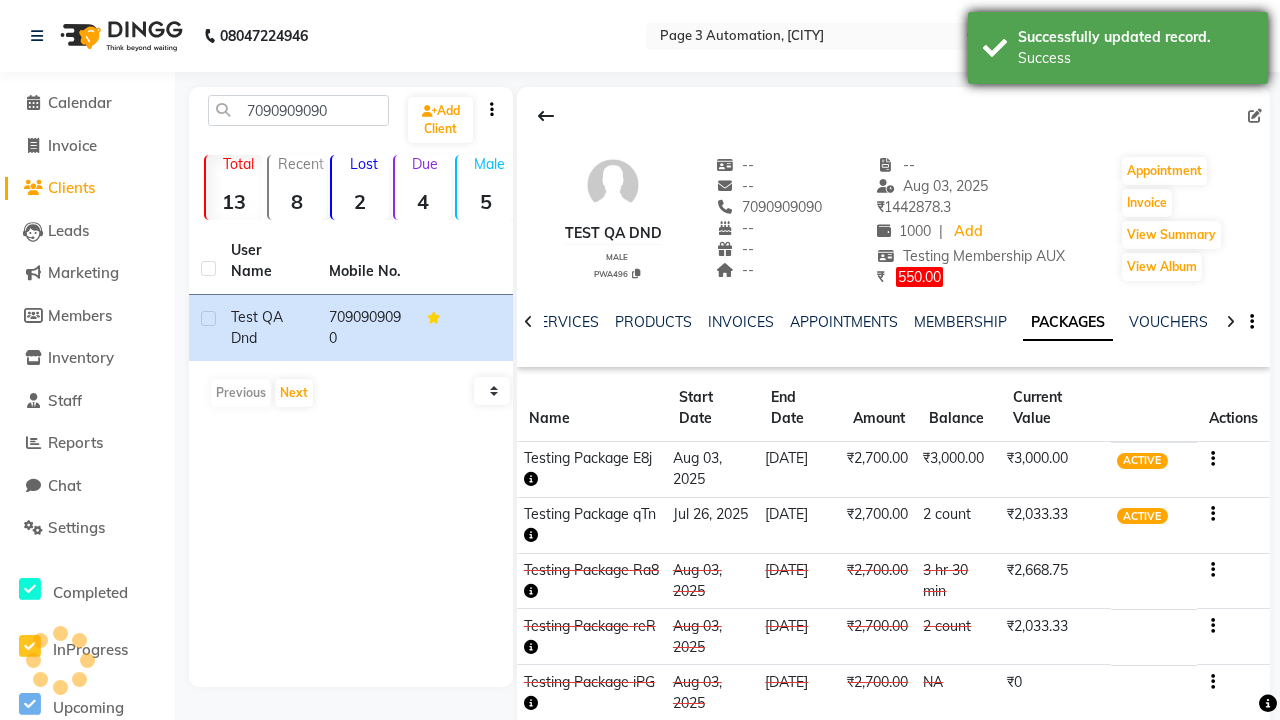 click on "Success" at bounding box center (1135, 58) 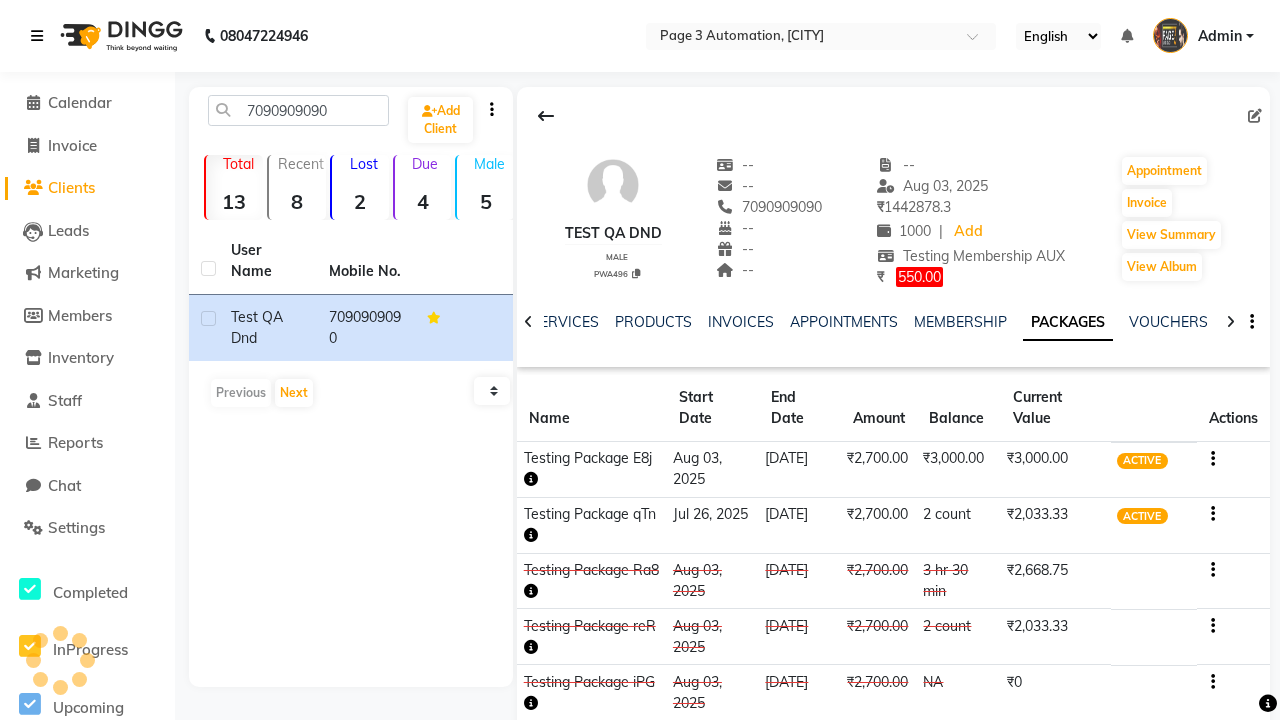 click at bounding box center (37, 36) 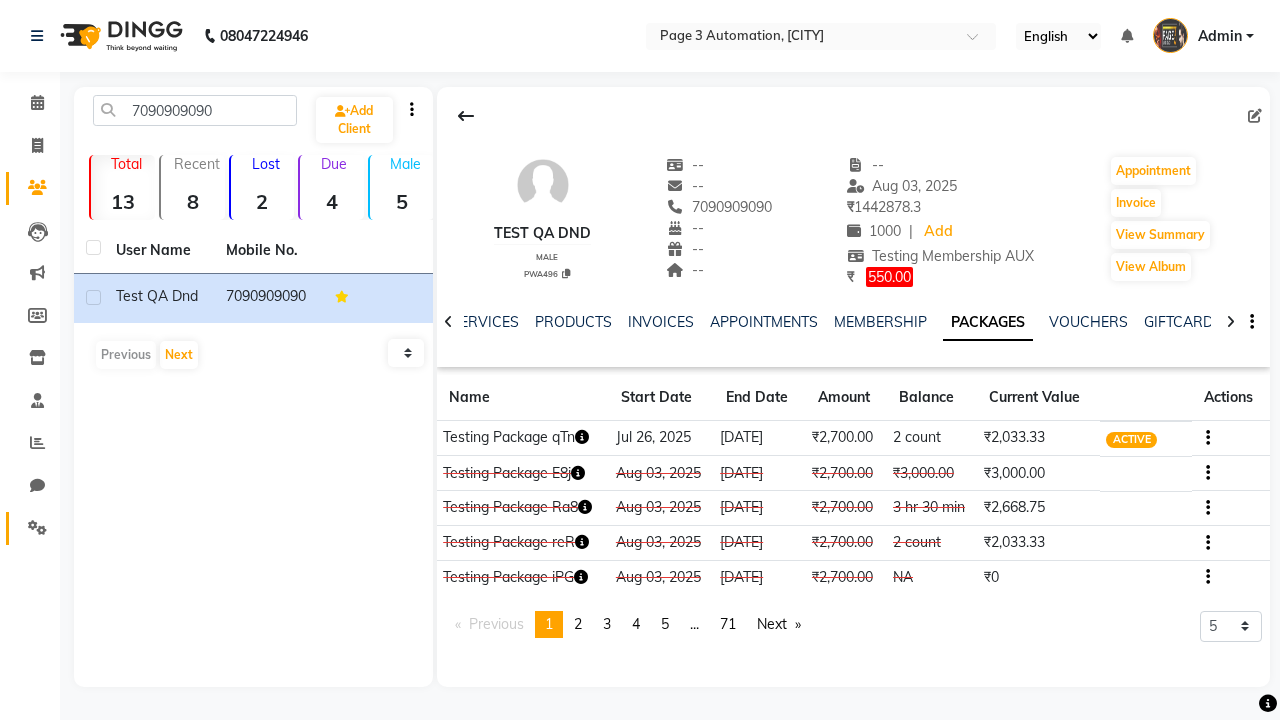 click 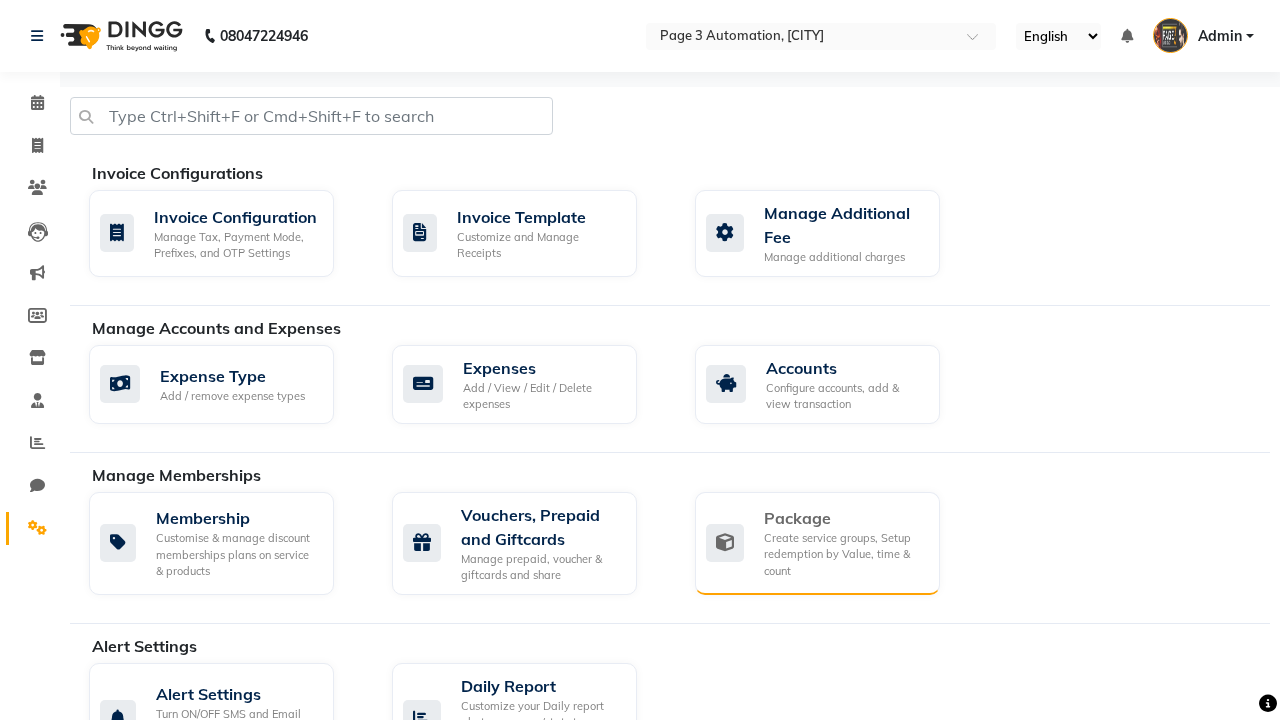 click on "Package" 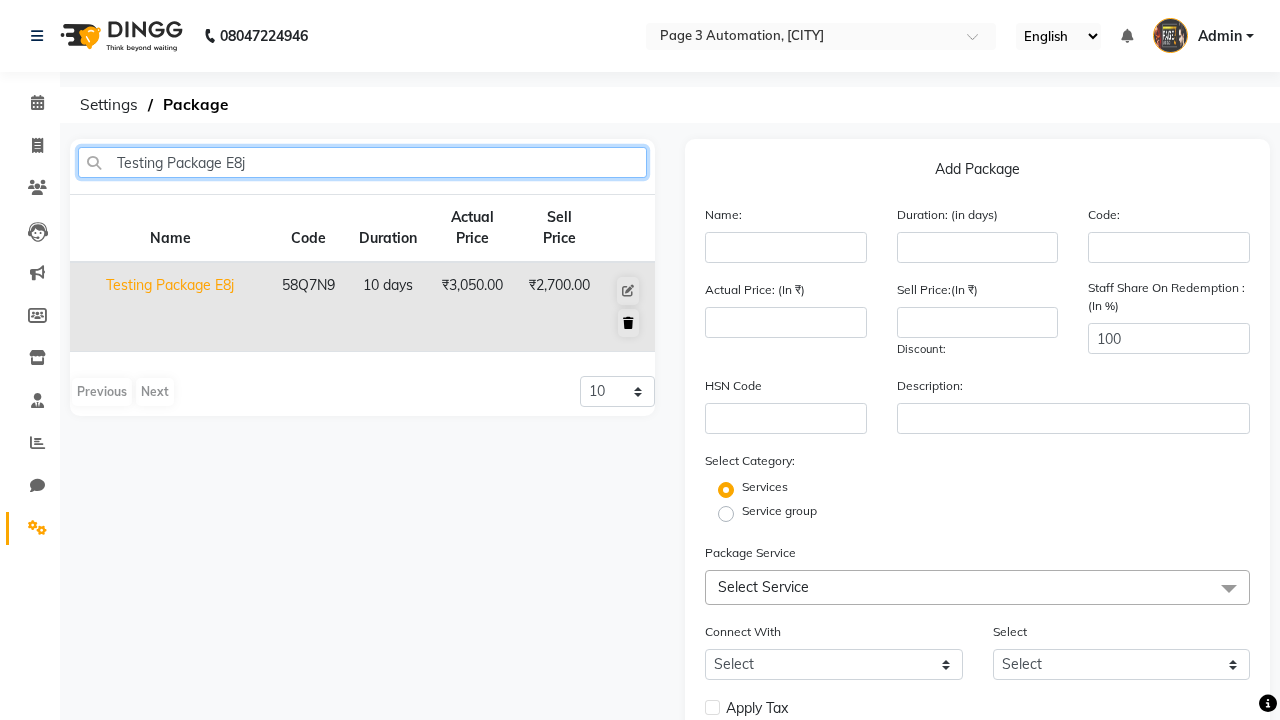 type on "Testing Package E8j" 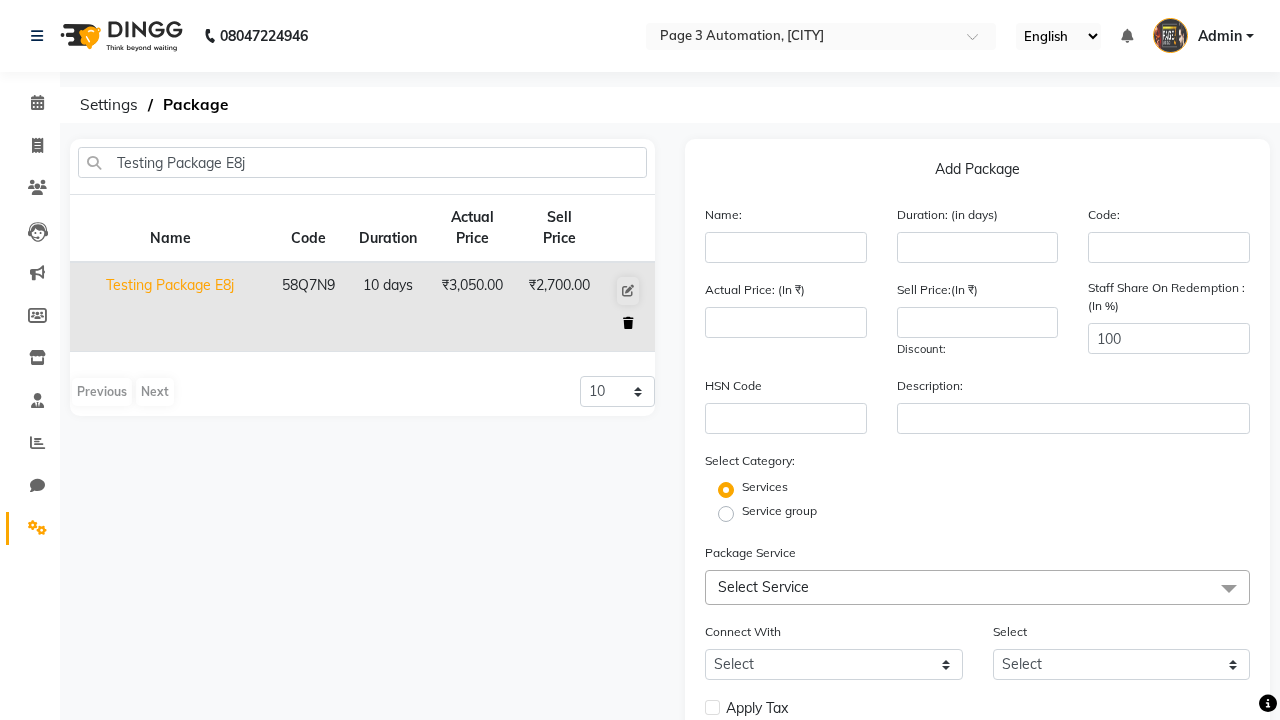 click 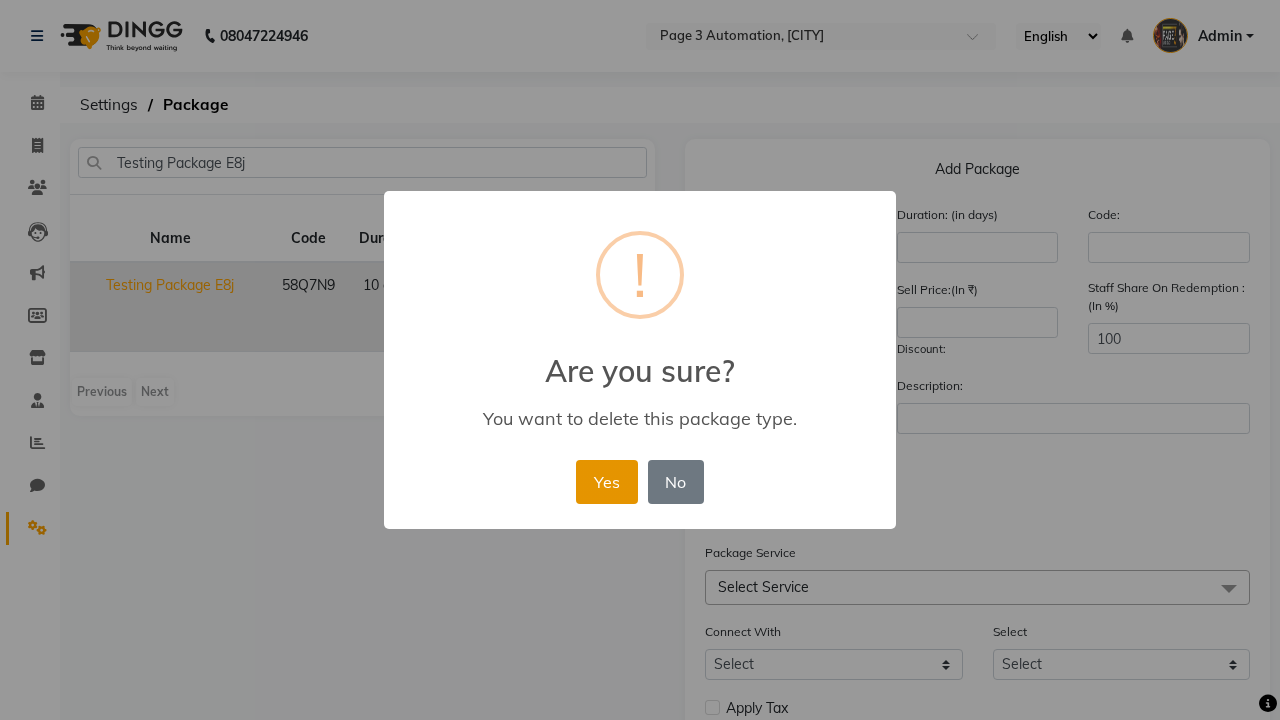 click on "Yes" at bounding box center [606, 482] 